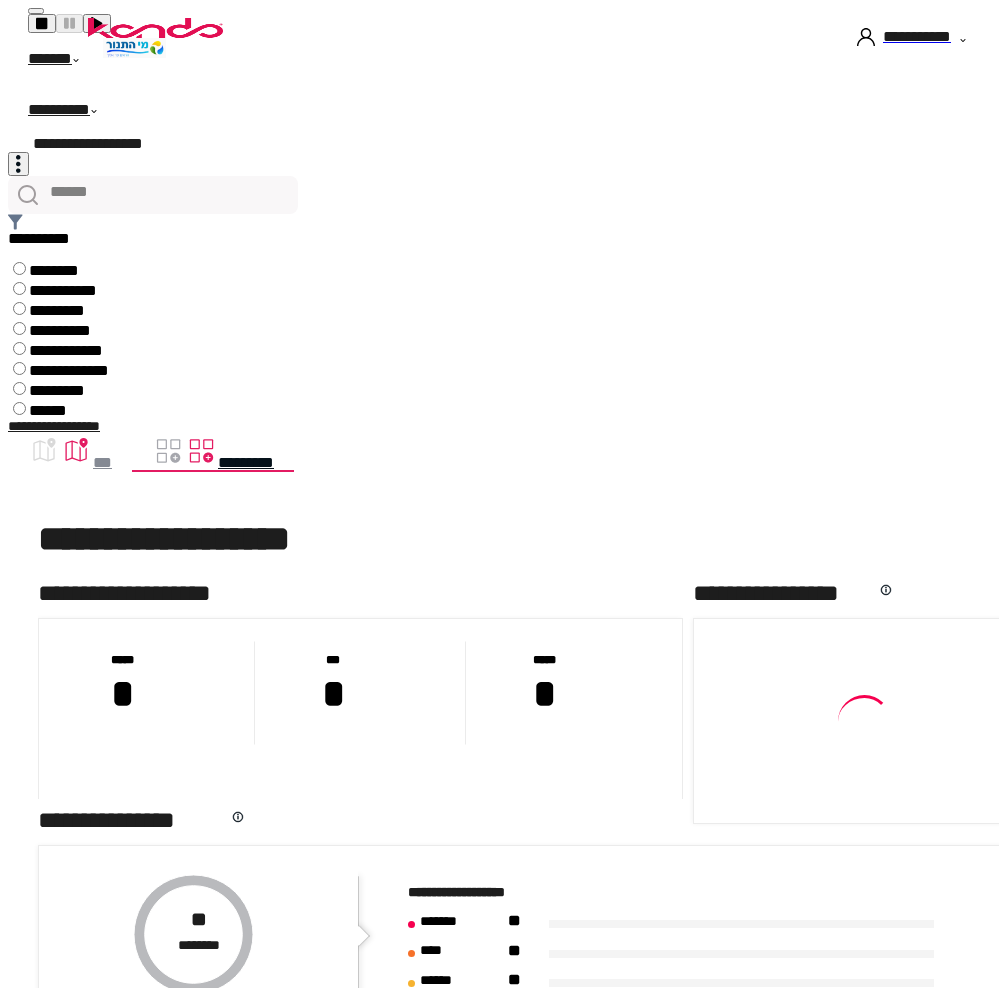 scroll, scrollTop: 0, scrollLeft: 0, axis: both 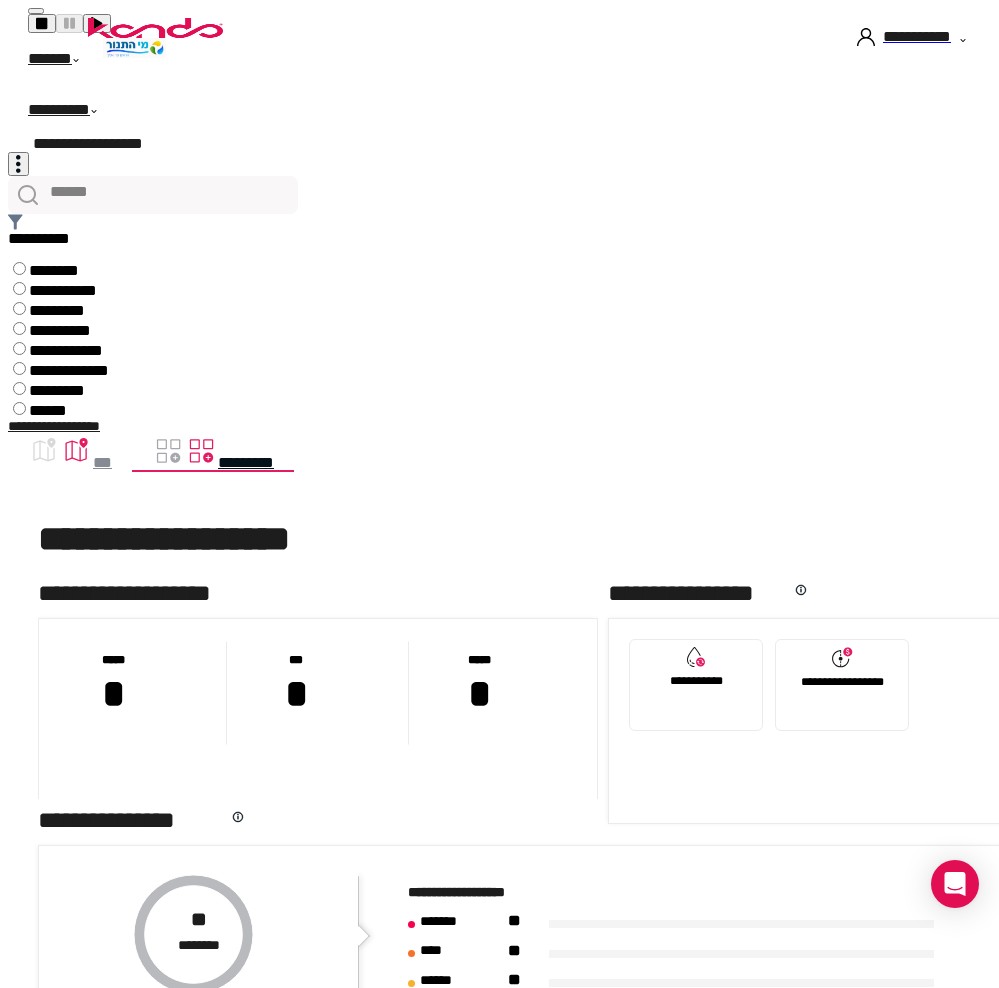 click on "**********" at bounding box center (917, 40) 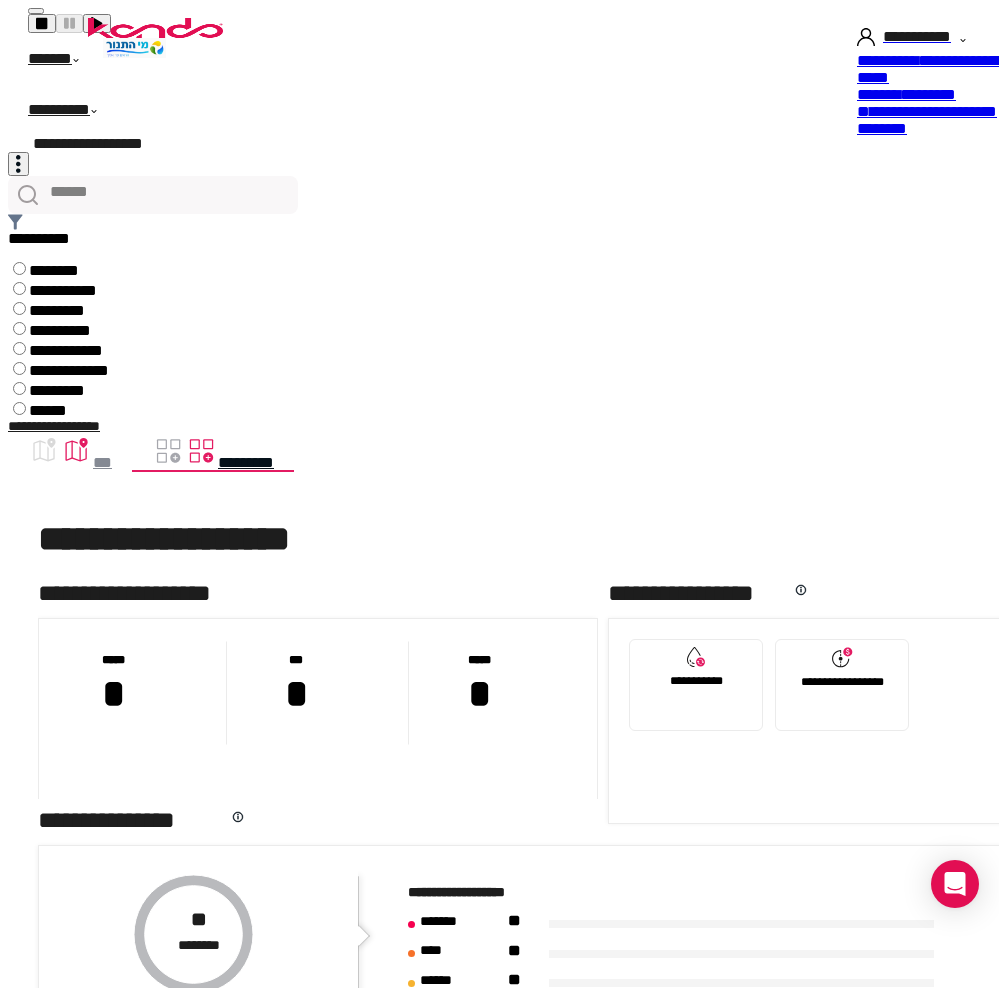 click on "*****" at bounding box center [885, 111] 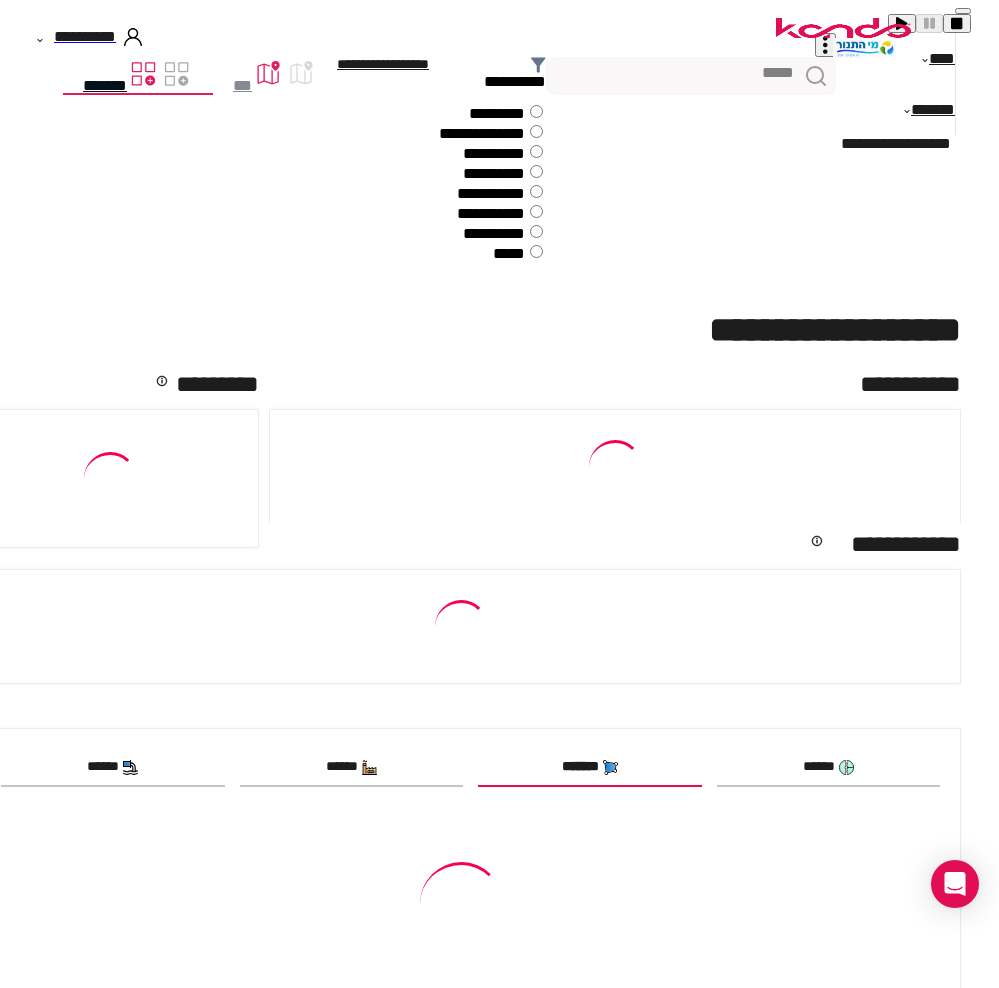 scroll, scrollTop: 0, scrollLeft: 0, axis: both 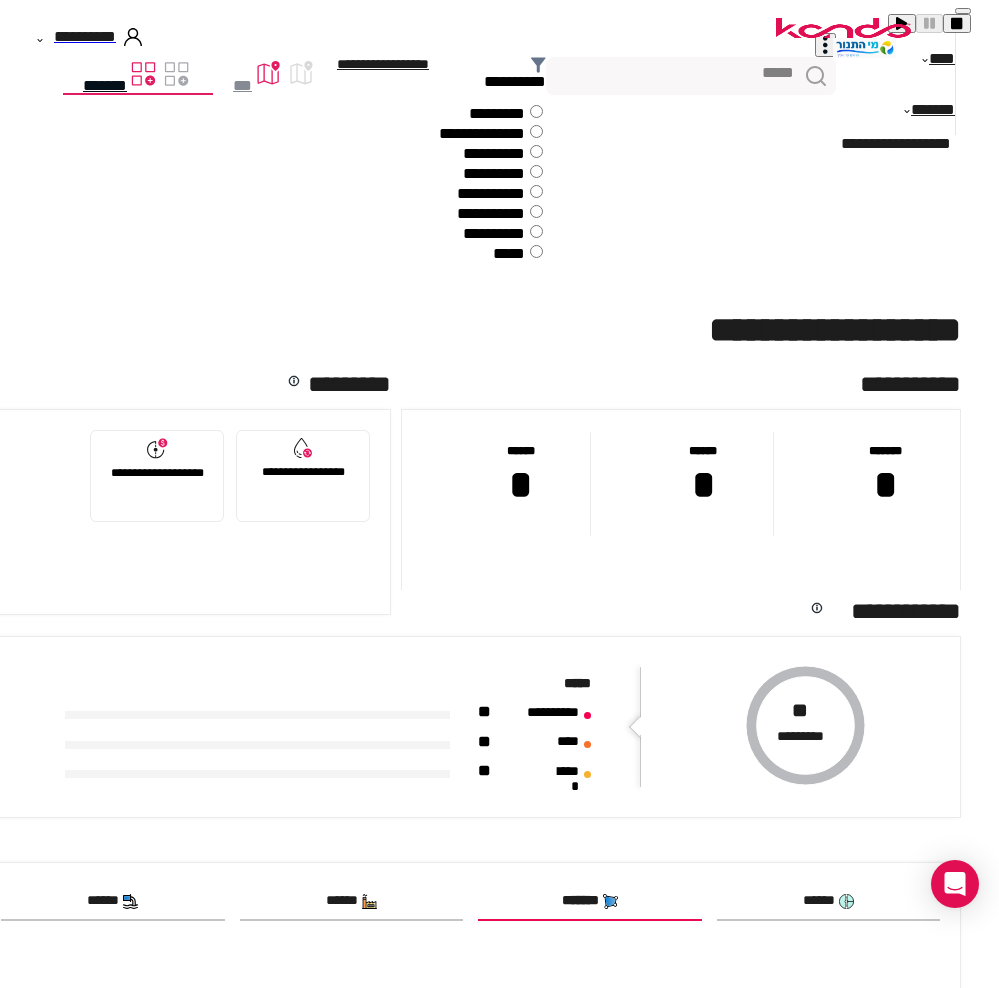 click on "******" at bounding box center [352, 902] 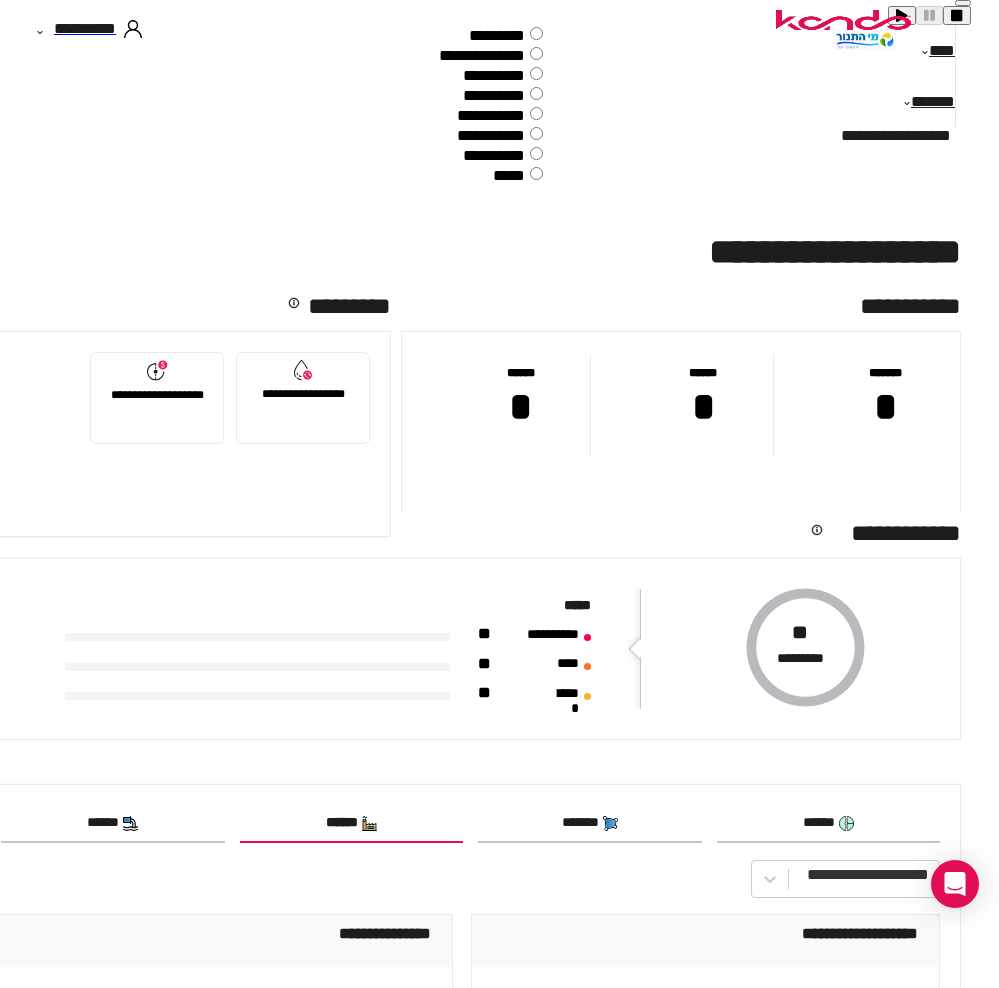 scroll, scrollTop: 400, scrollLeft: 0, axis: vertical 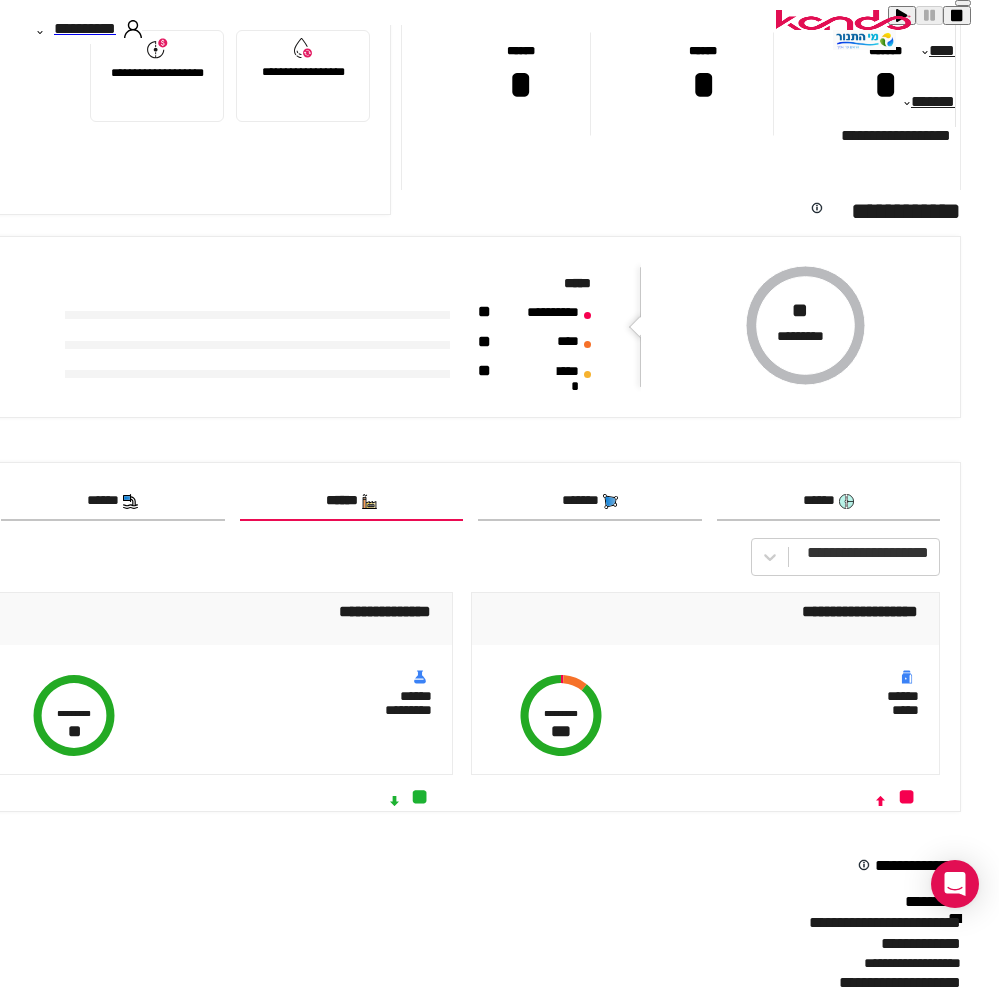 click on "***** * ********* * *" at bounding box center (282, 736) 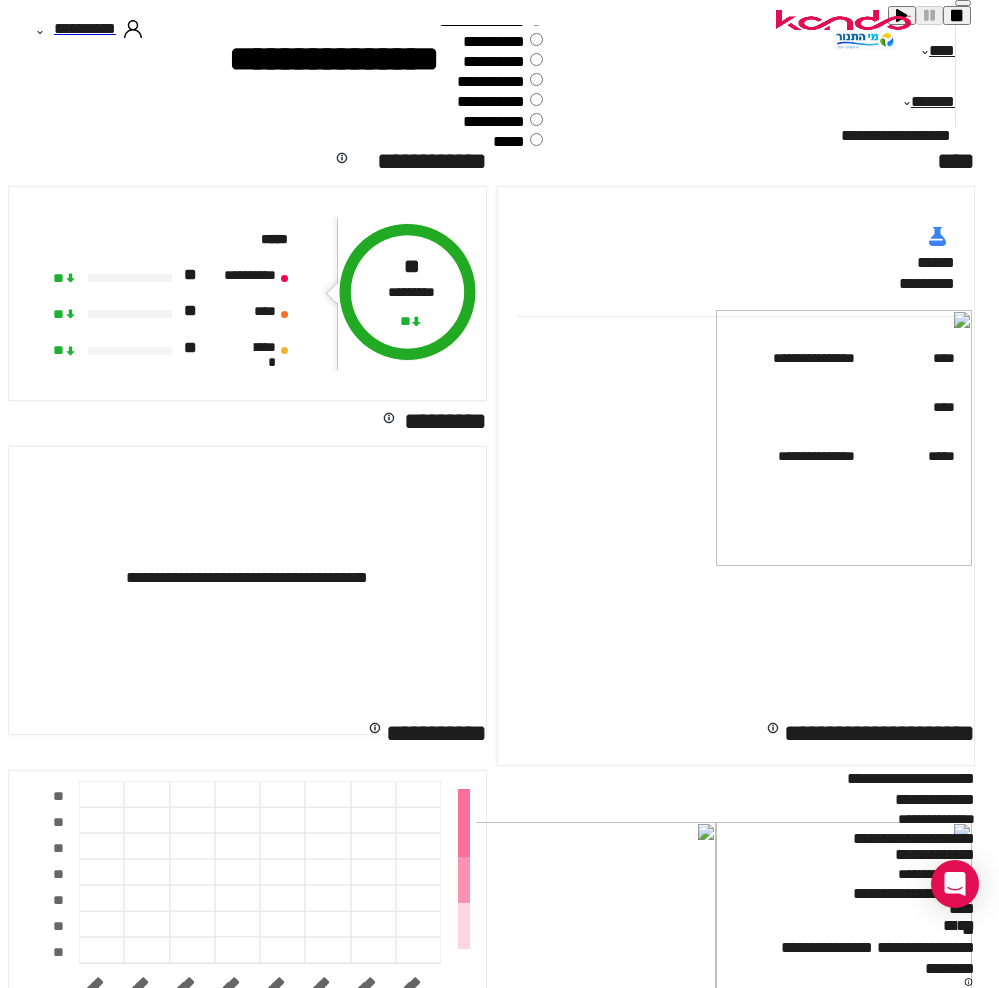 scroll, scrollTop: 100, scrollLeft: 0, axis: vertical 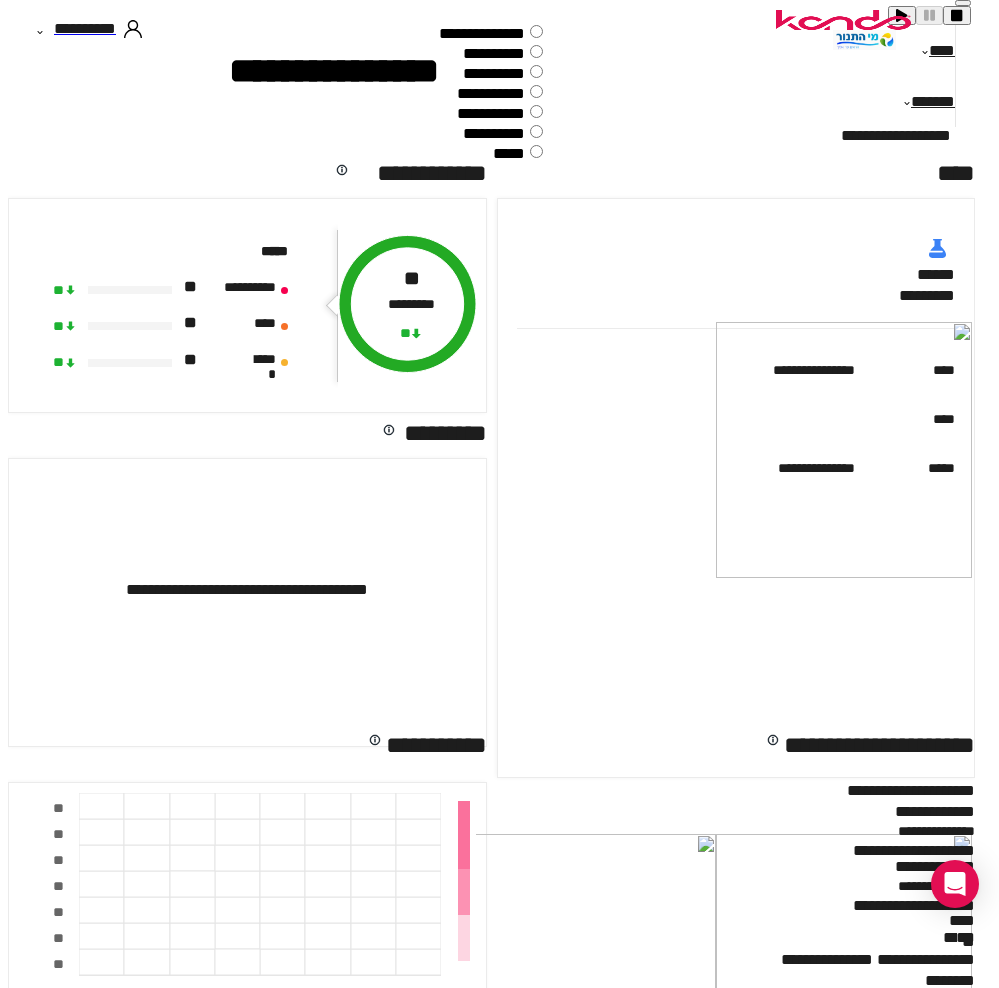 click on "* *" at bounding box center [191, 290] 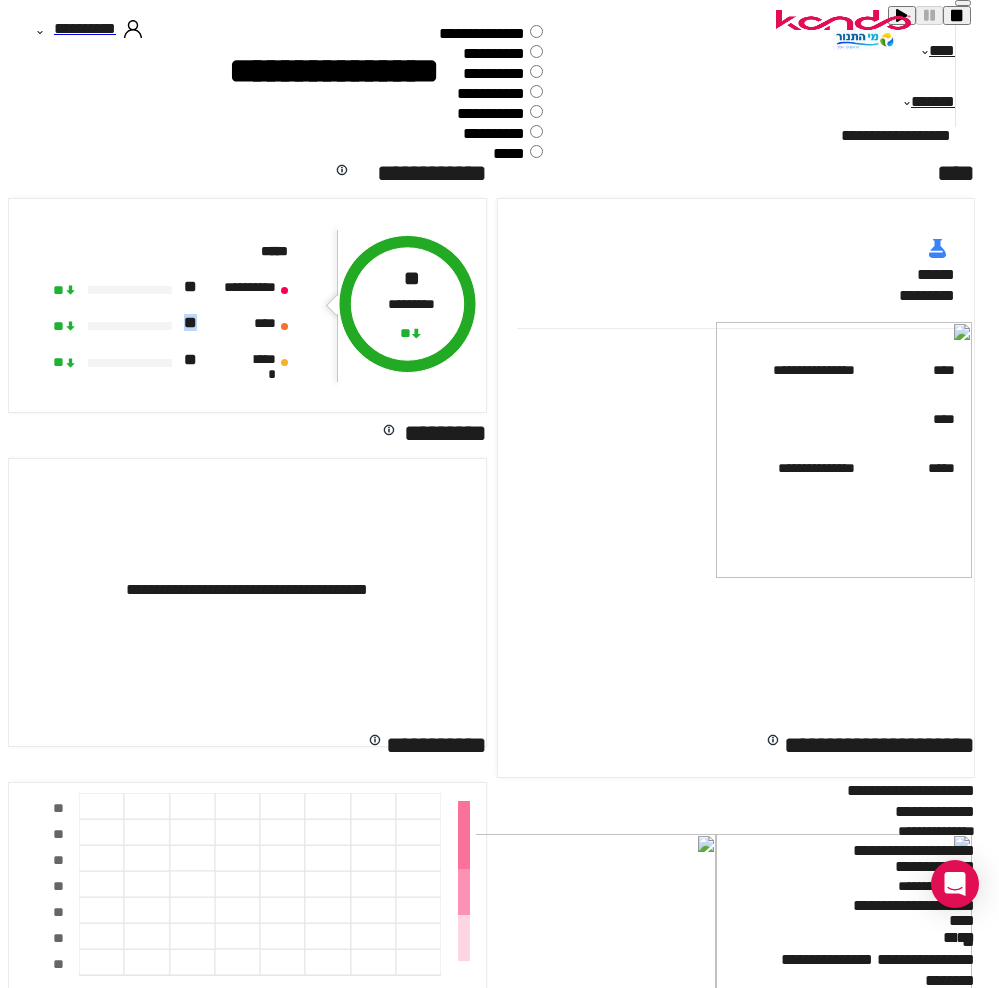 click on "* *" at bounding box center [191, 326] 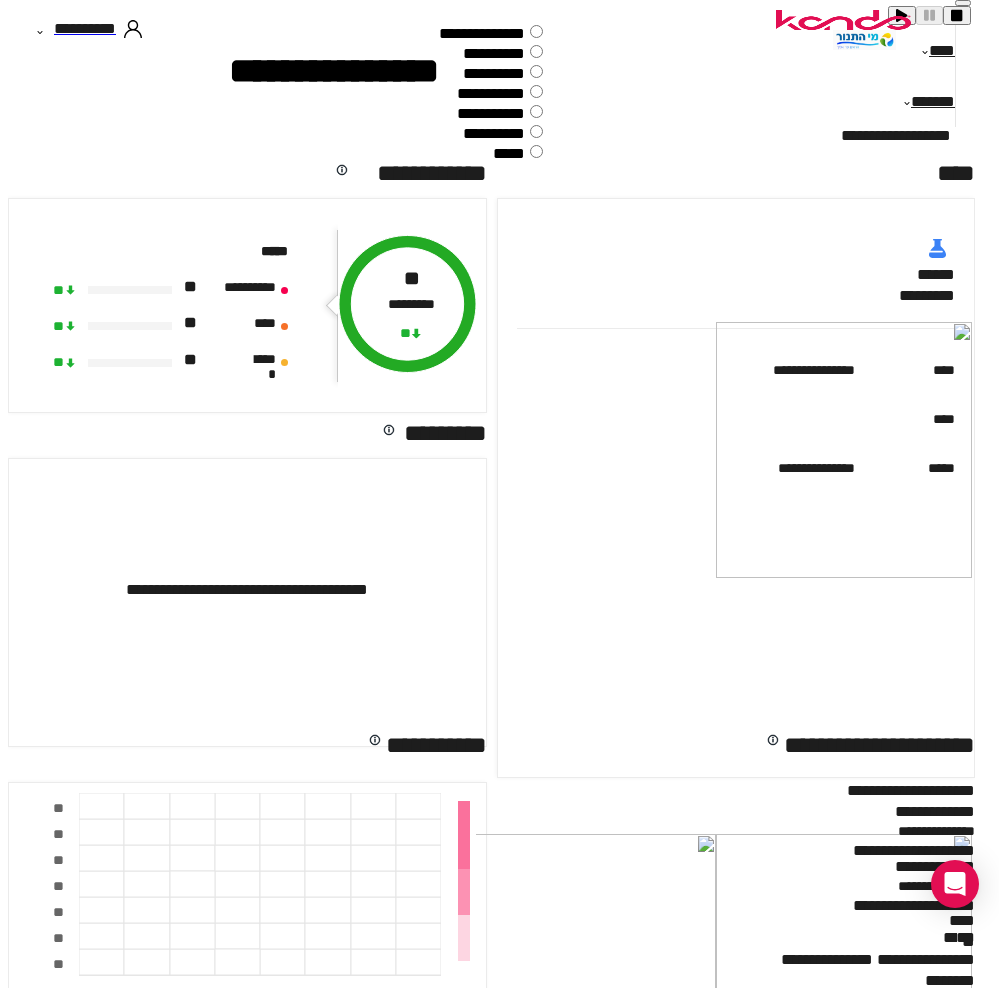 drag, startPoint x: 183, startPoint y: 252, endPoint x: 184, endPoint y: 287, distance: 35.014282 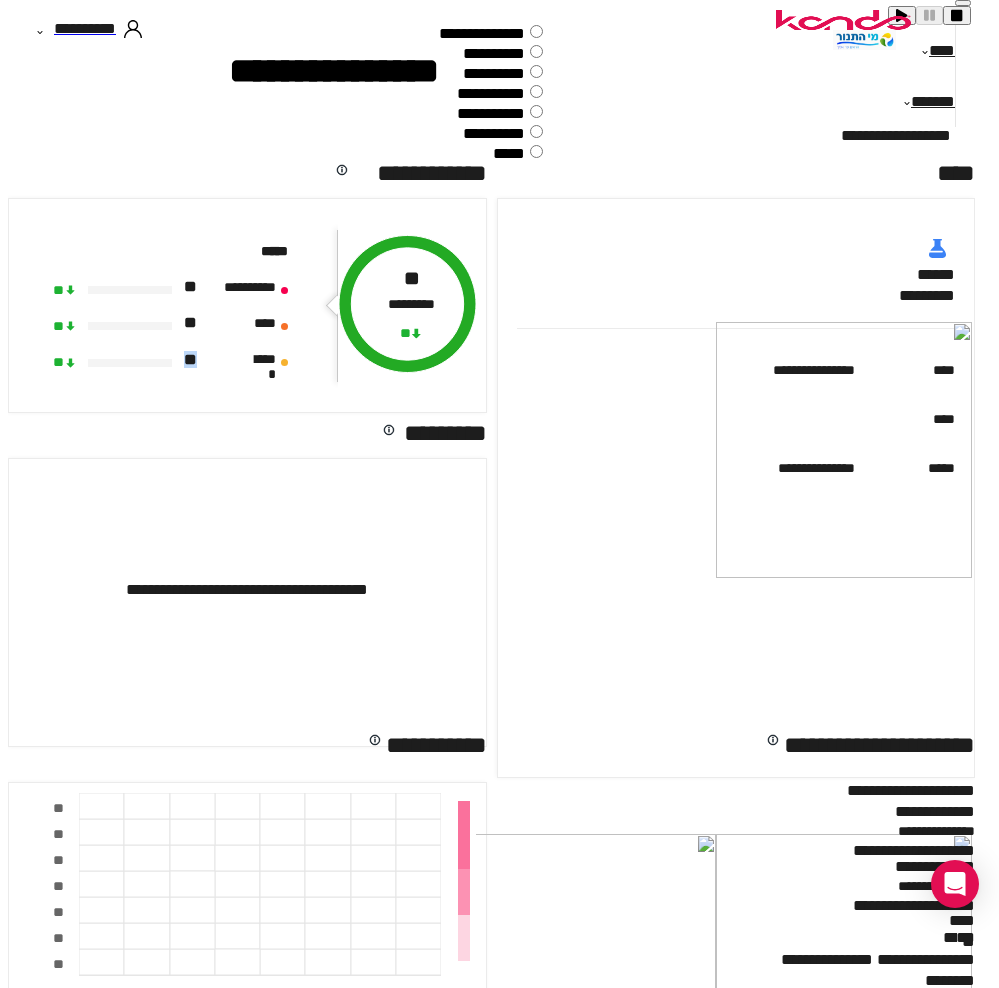 click on "* *" at bounding box center [191, 363] 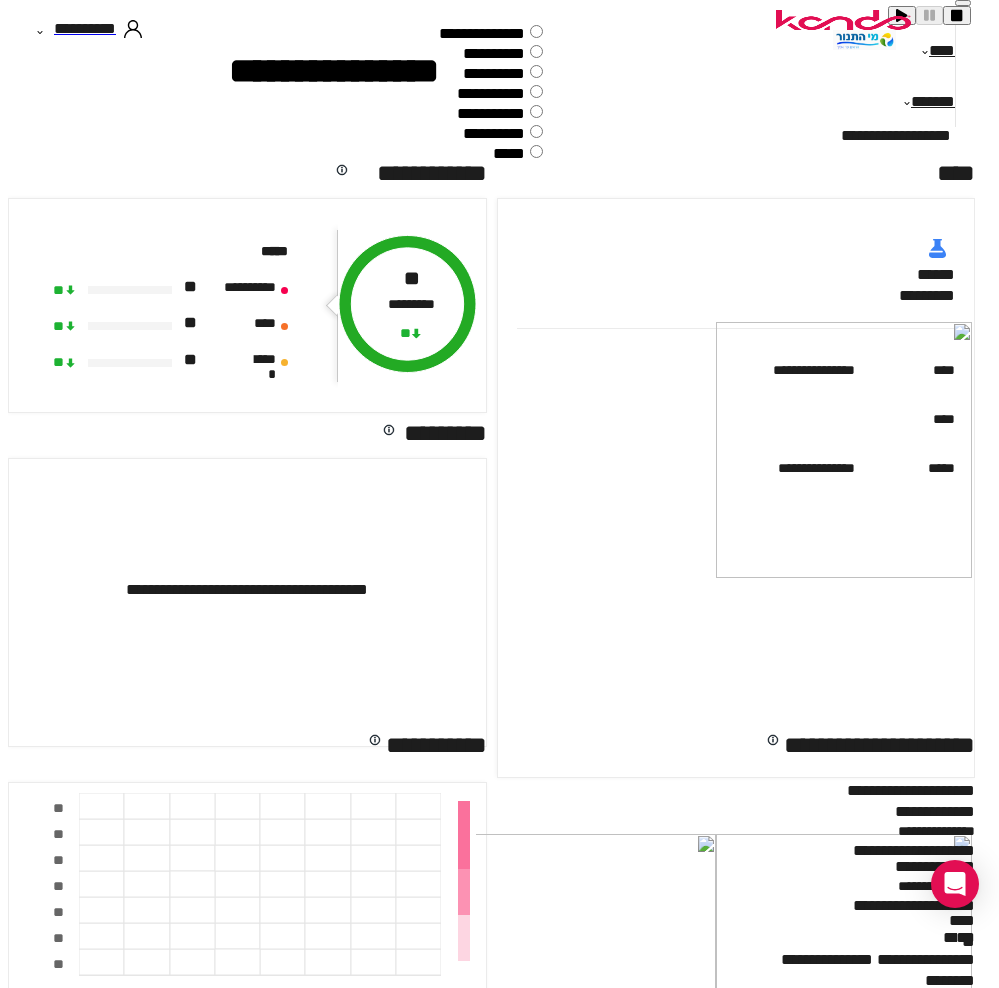 click on "* *" at bounding box center (191, 326) 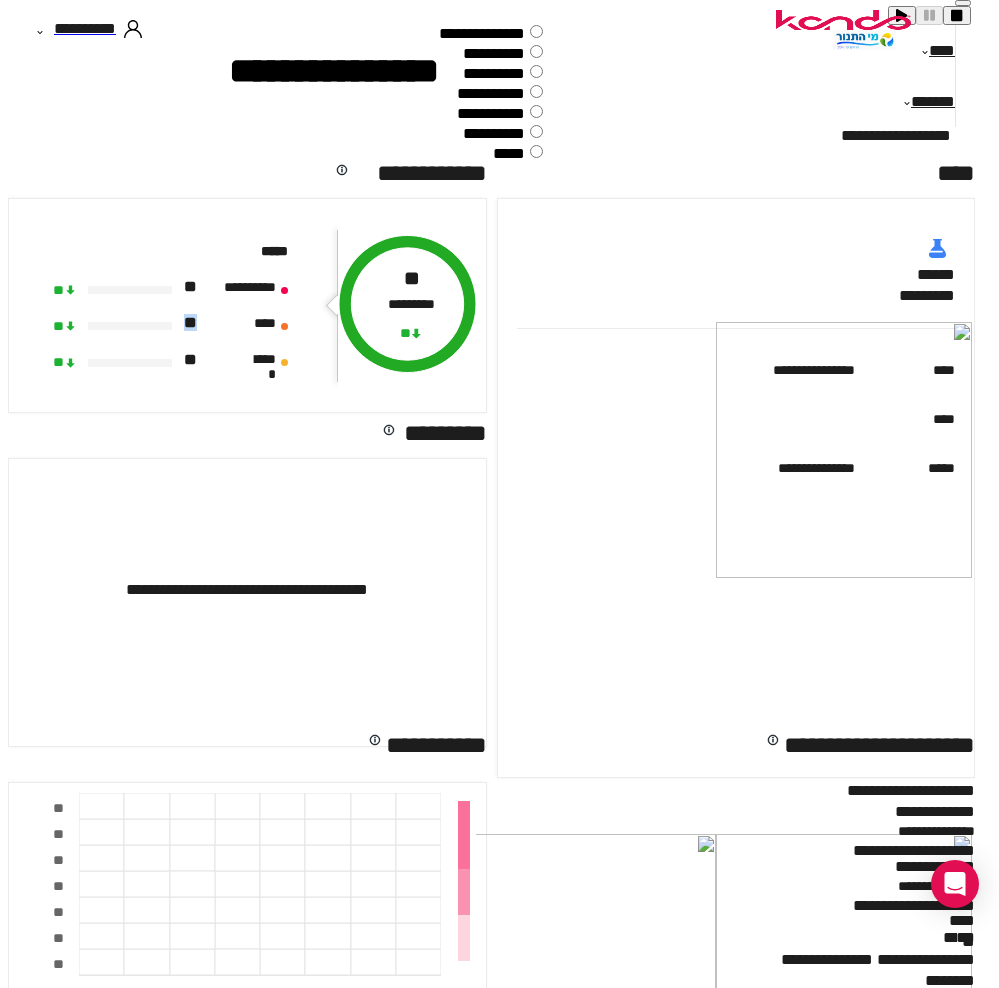 click on "* *" at bounding box center [191, 326] 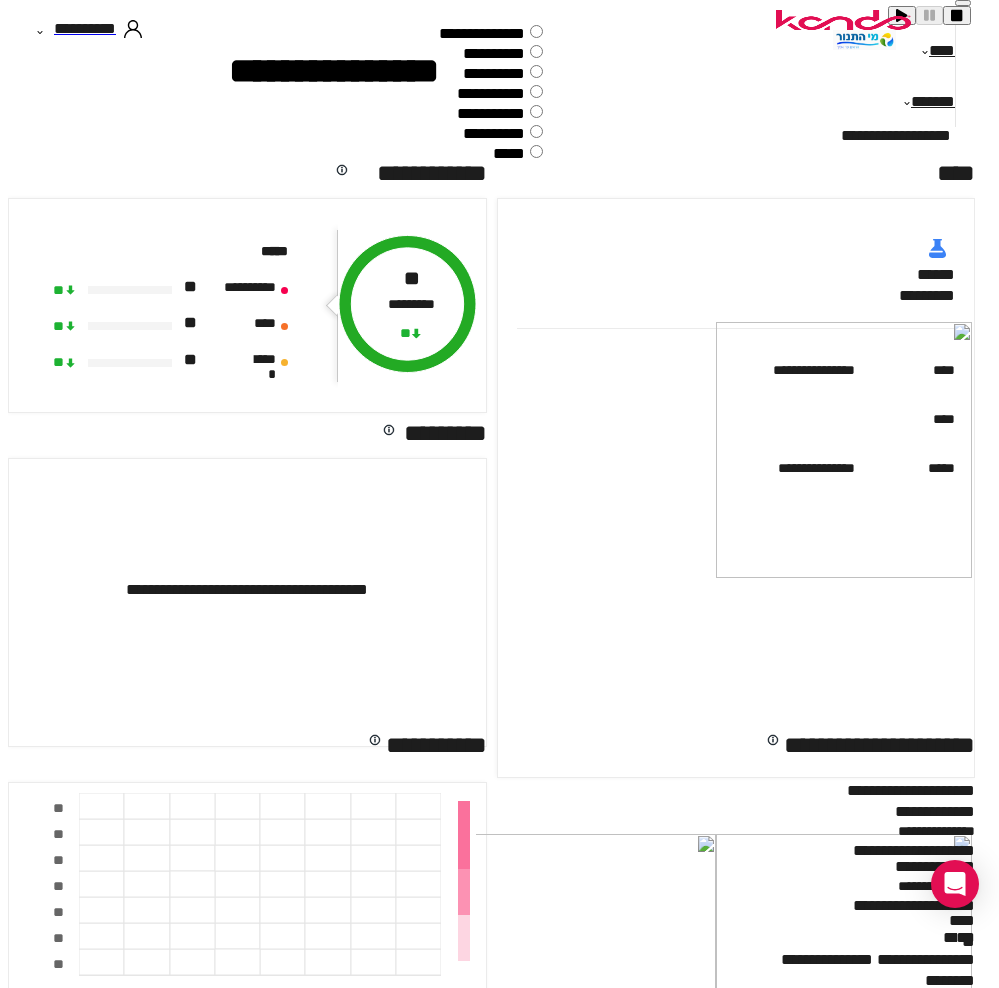 drag, startPoint x: 179, startPoint y: 249, endPoint x: 179, endPoint y: 218, distance: 31 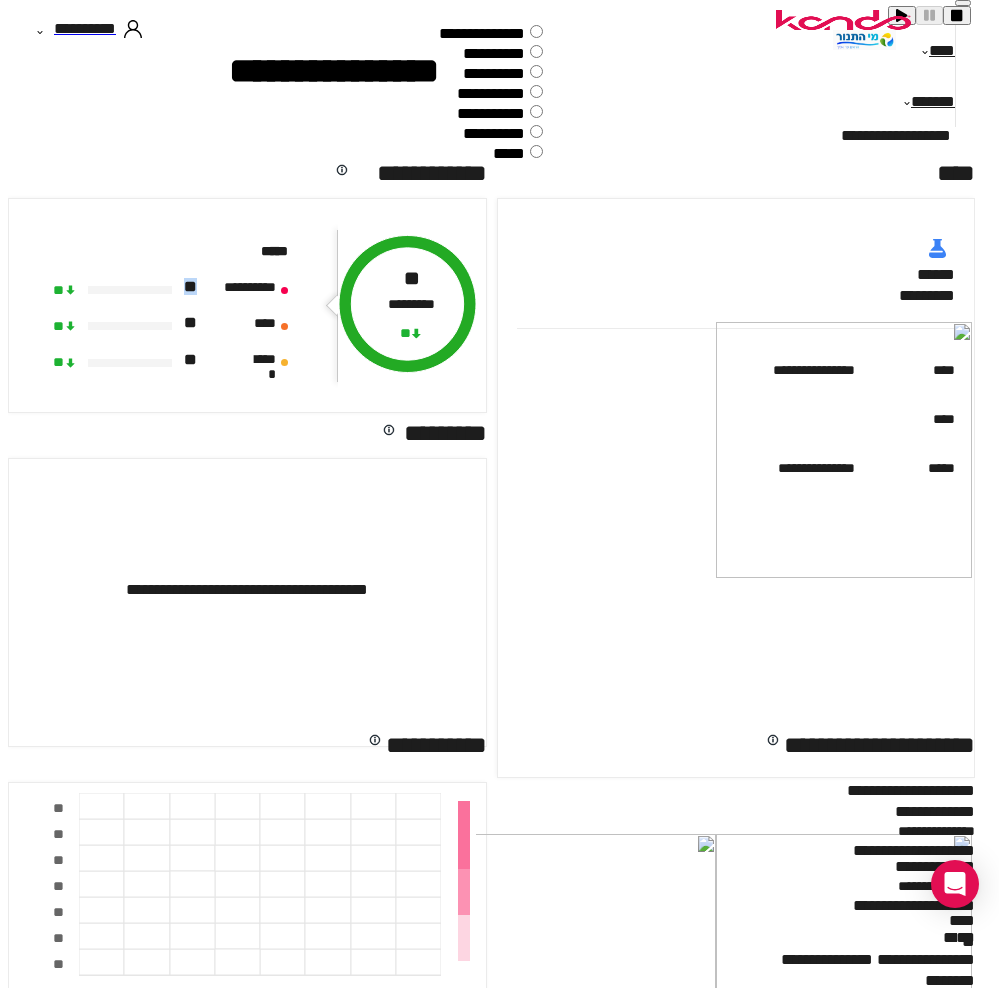 click on "* *" at bounding box center [191, 290] 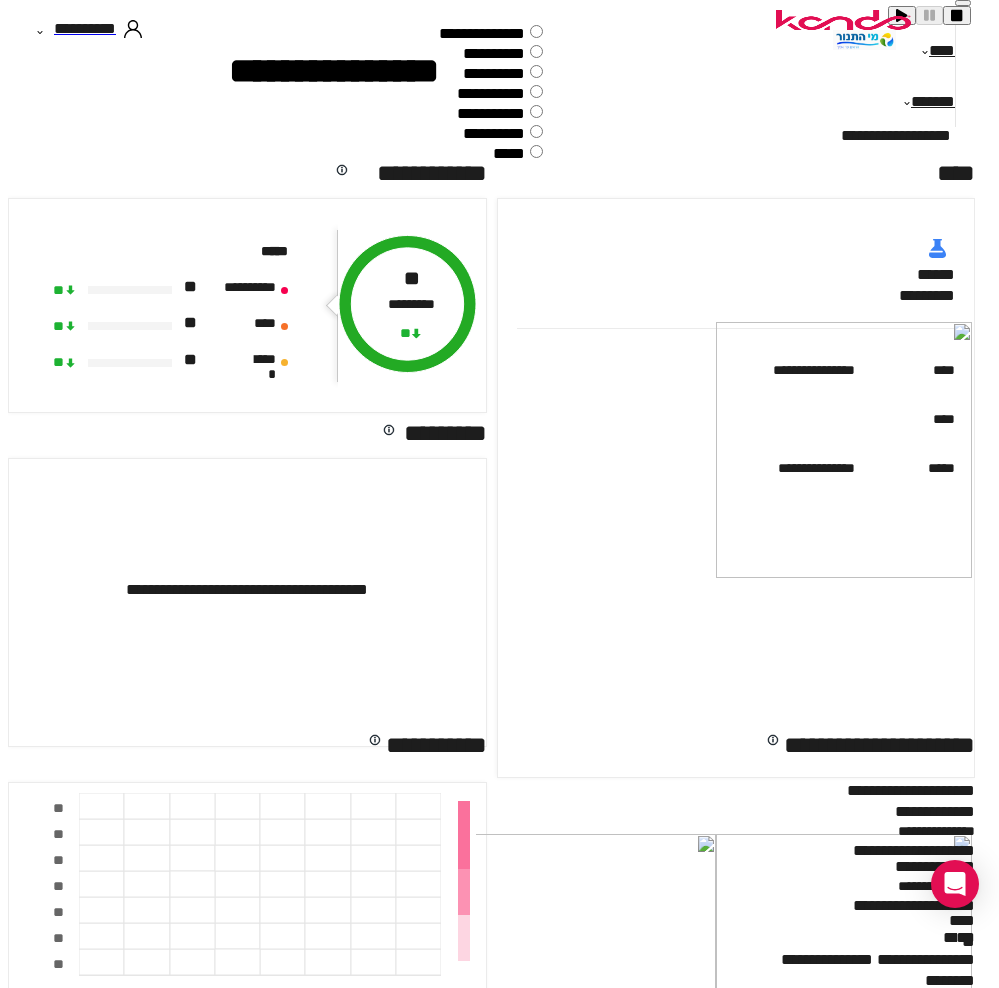 click on "* *" at bounding box center (191, 290) 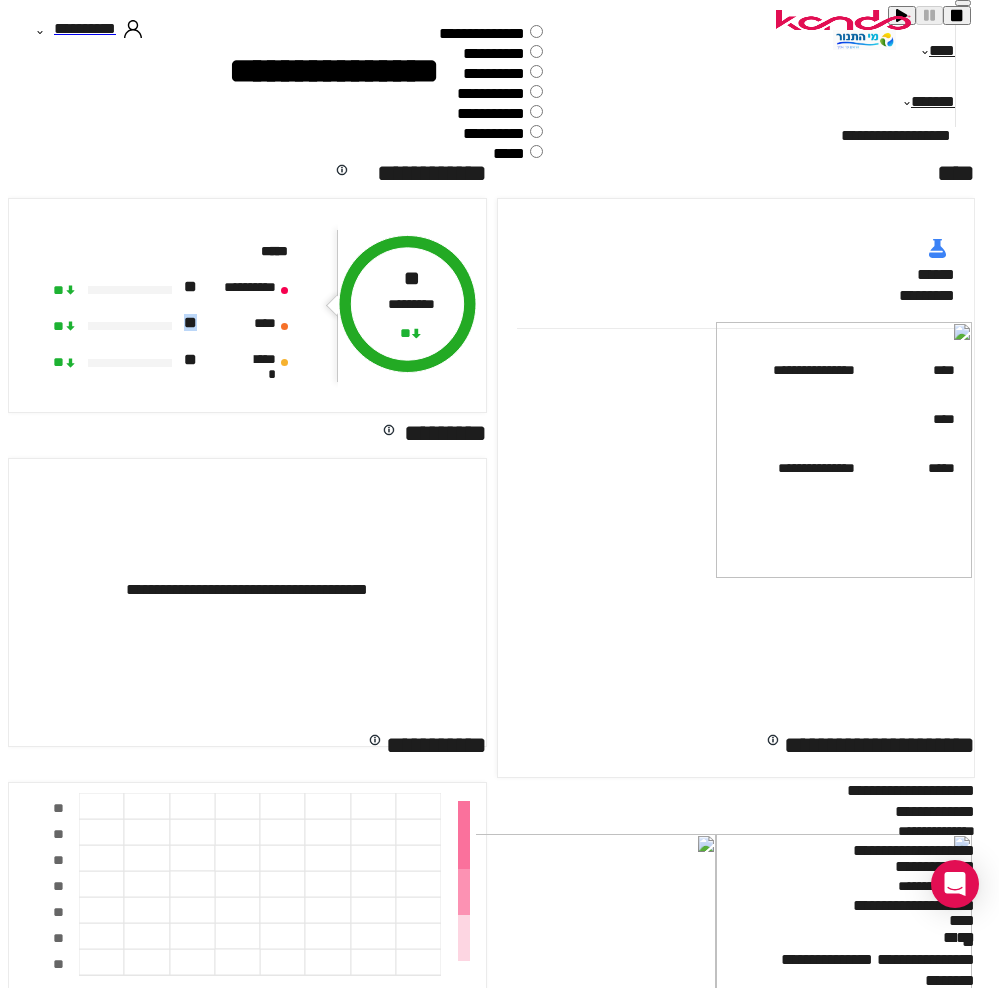 click on "* *" at bounding box center [191, 326] 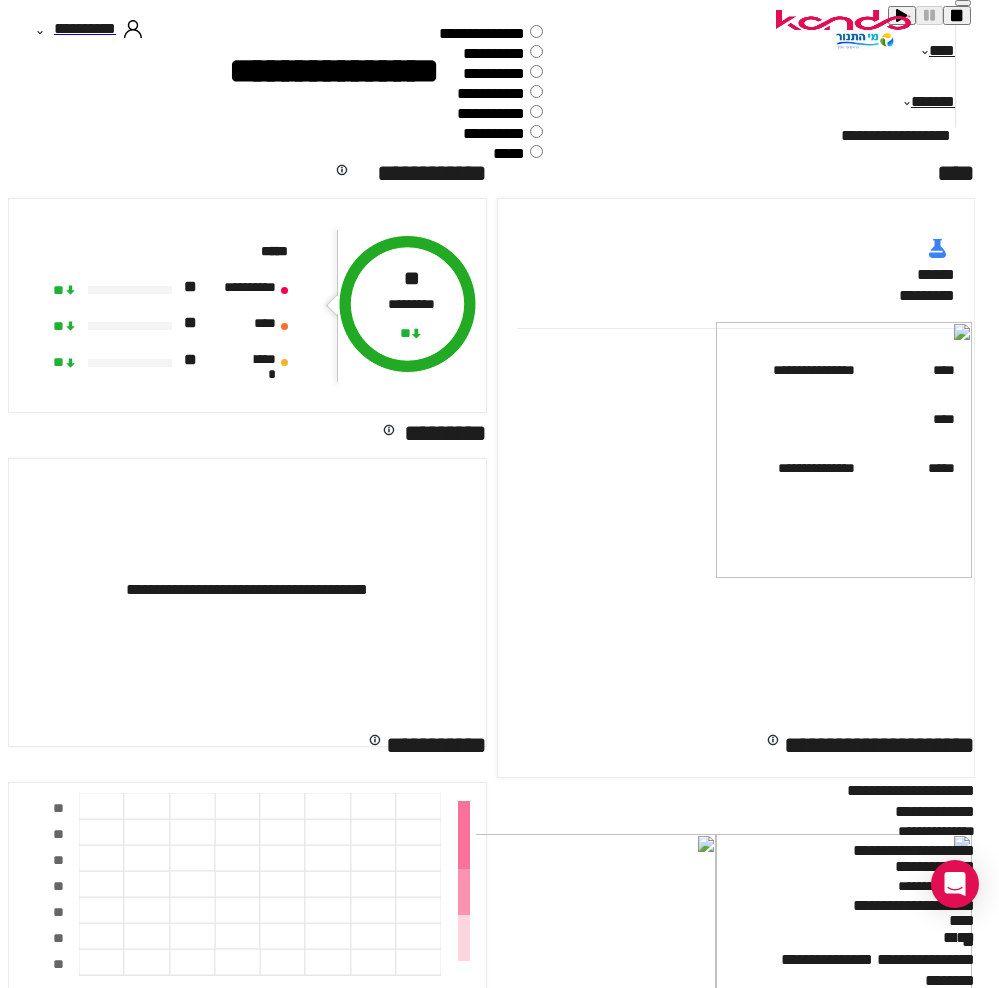 drag, startPoint x: 180, startPoint y: 258, endPoint x: 186, endPoint y: 216, distance: 42.426407 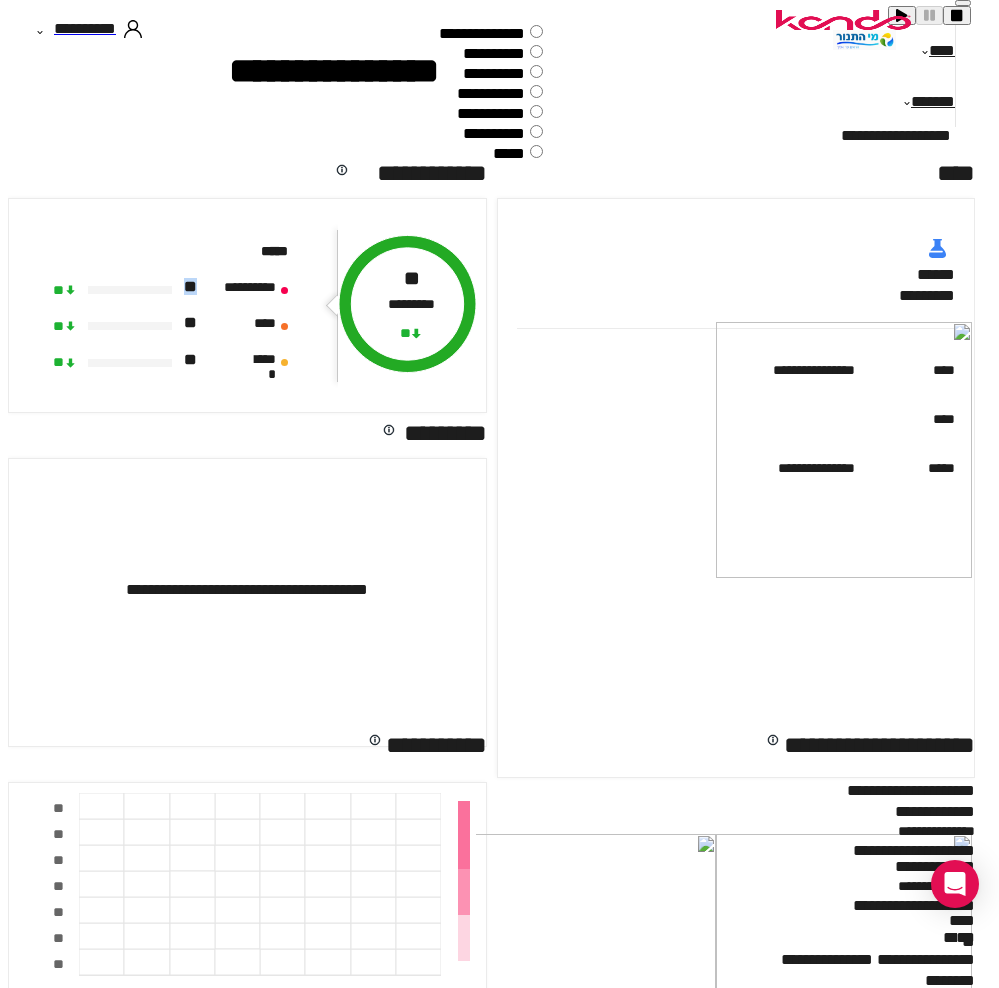 click on "* *" at bounding box center (191, 290) 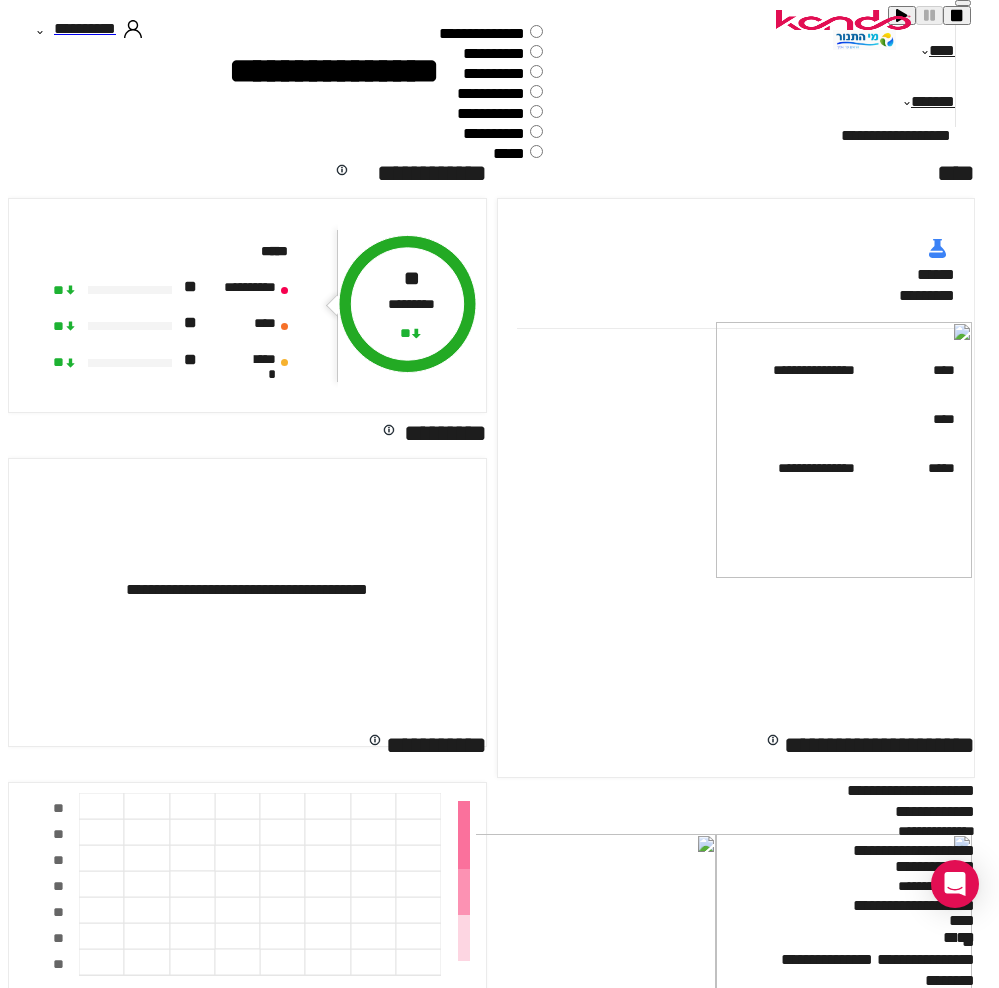drag, startPoint x: 186, startPoint y: 216, endPoint x: 182, endPoint y: 294, distance: 78.10249 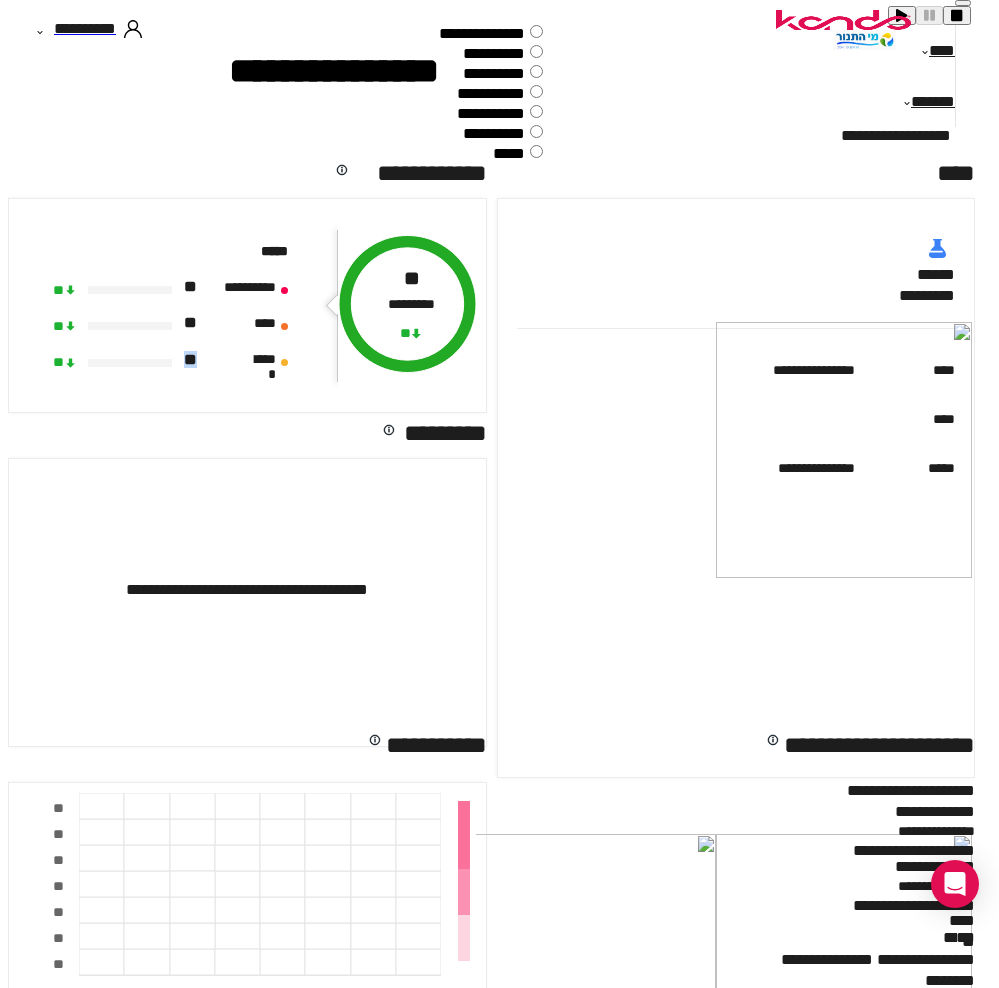 click on "* *" at bounding box center (191, 363) 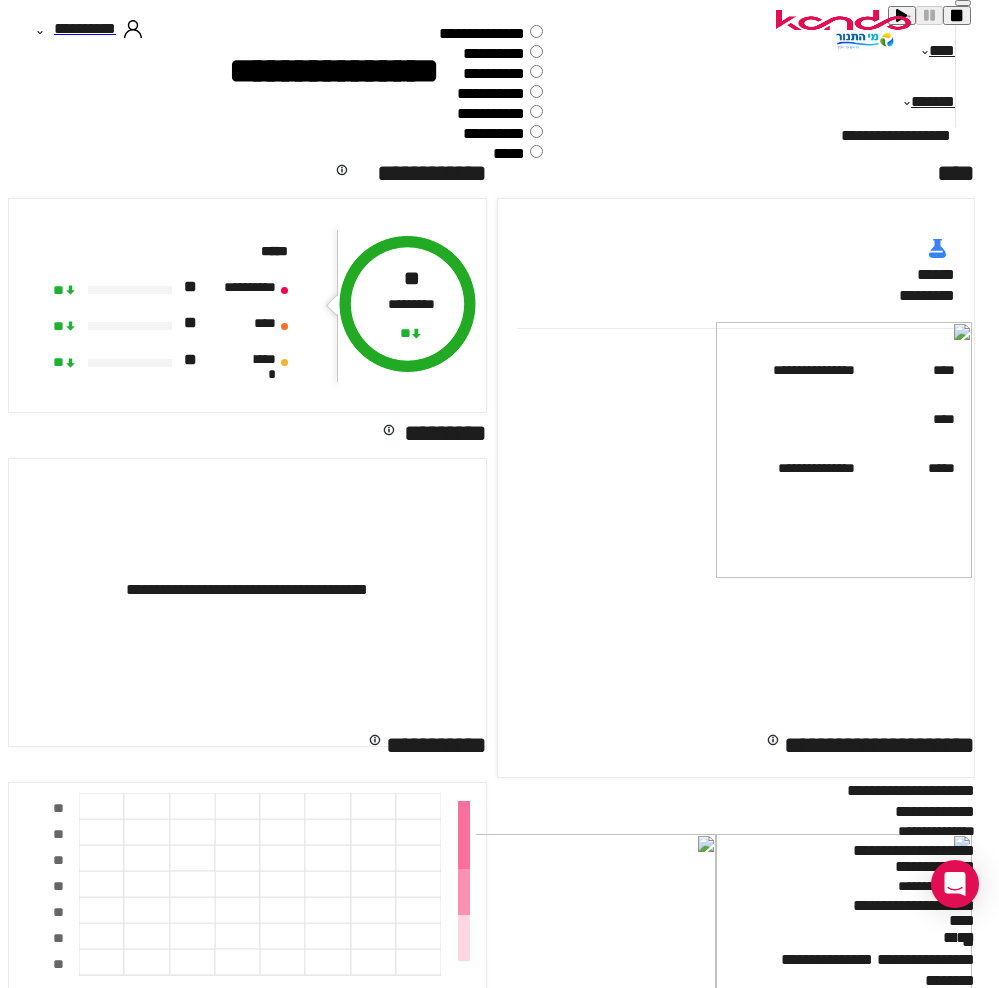 drag, startPoint x: 182, startPoint y: 288, endPoint x: 185, endPoint y: 246, distance: 42.107006 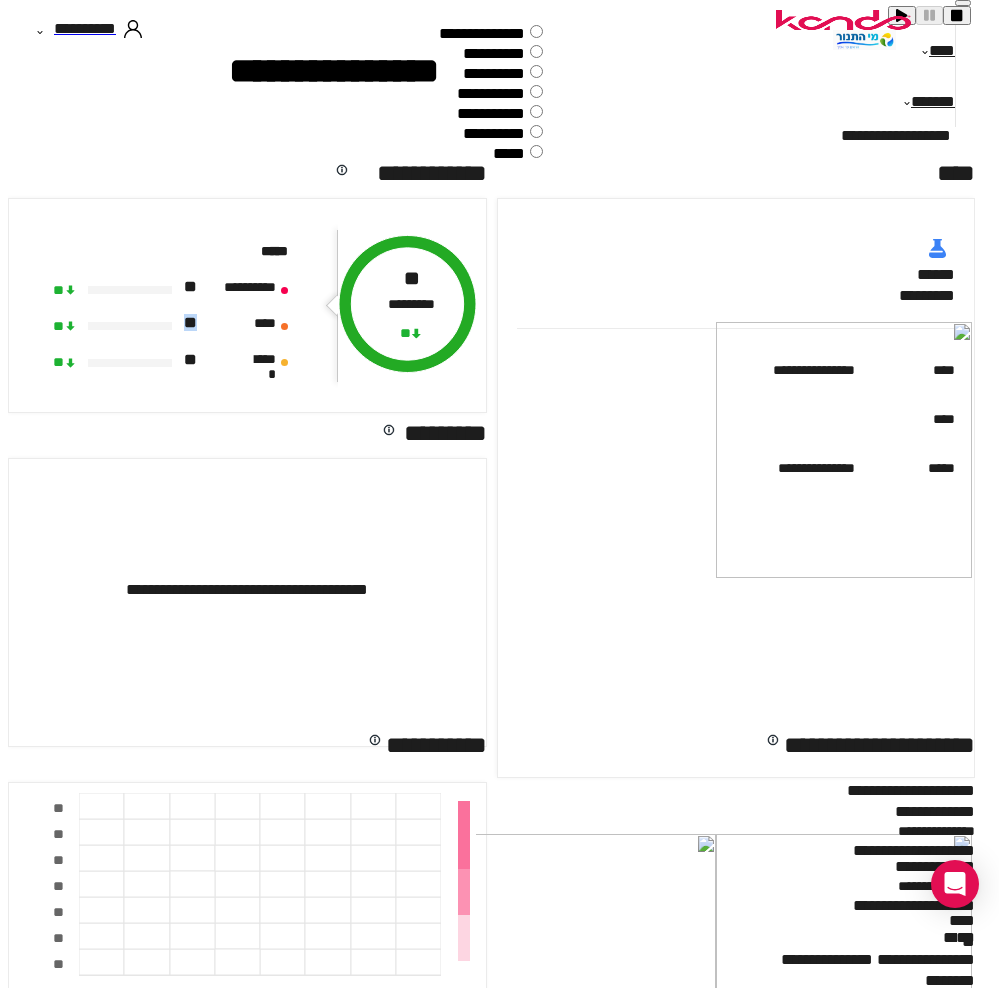 click on "* *" at bounding box center [191, 326] 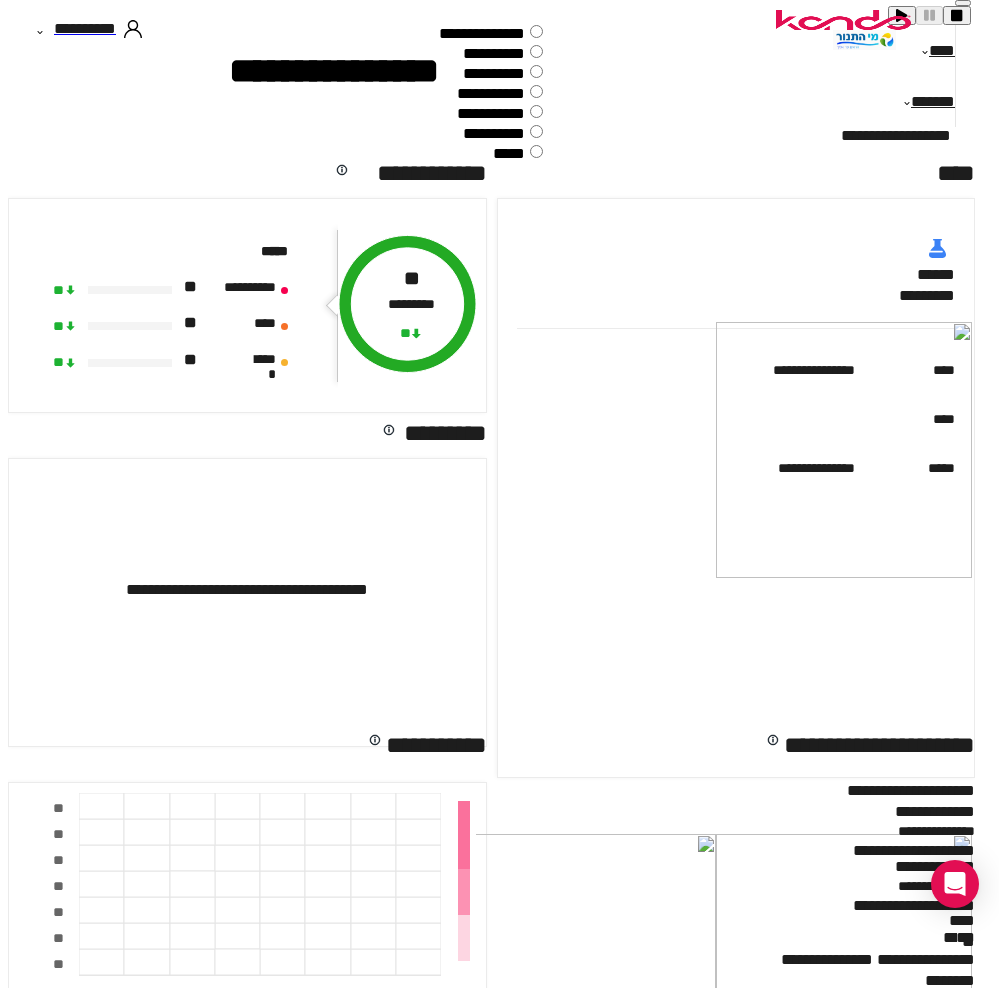 drag, startPoint x: 180, startPoint y: 256, endPoint x: 186, endPoint y: 221, distance: 35.510563 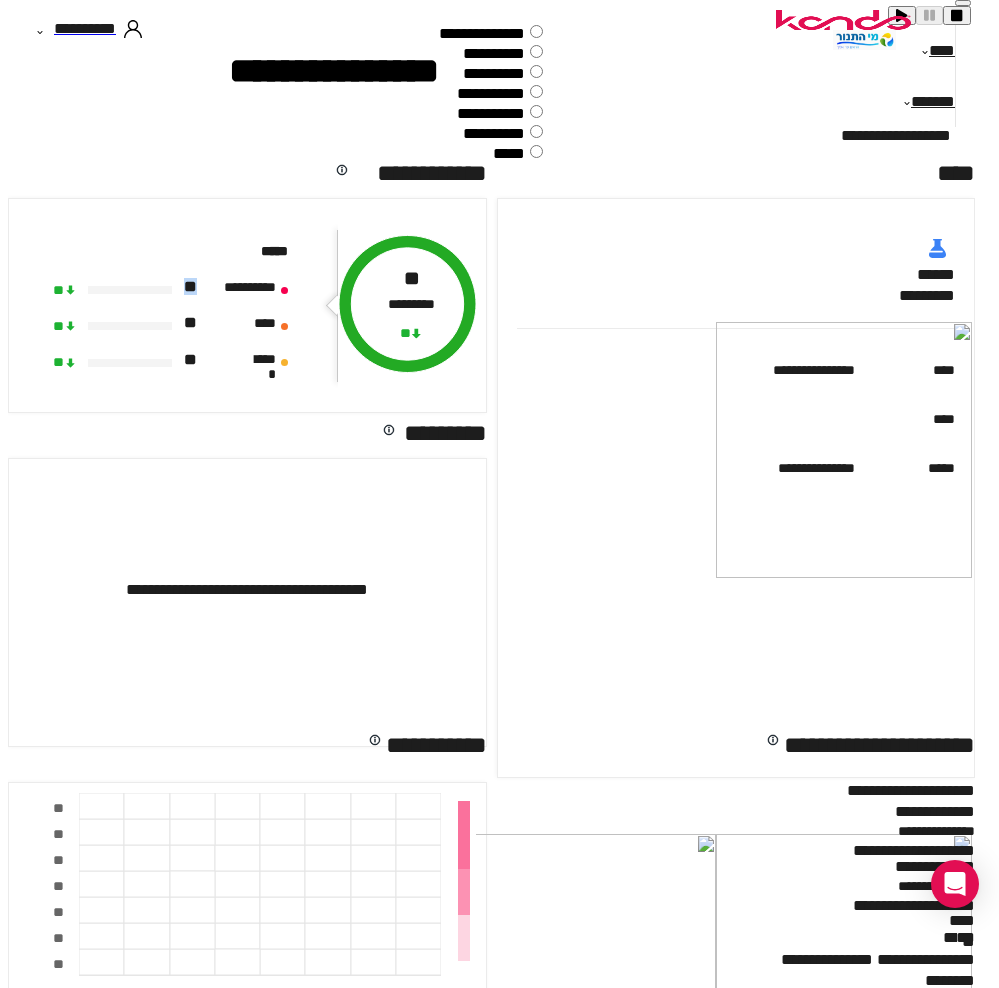 click on "* *" at bounding box center [191, 290] 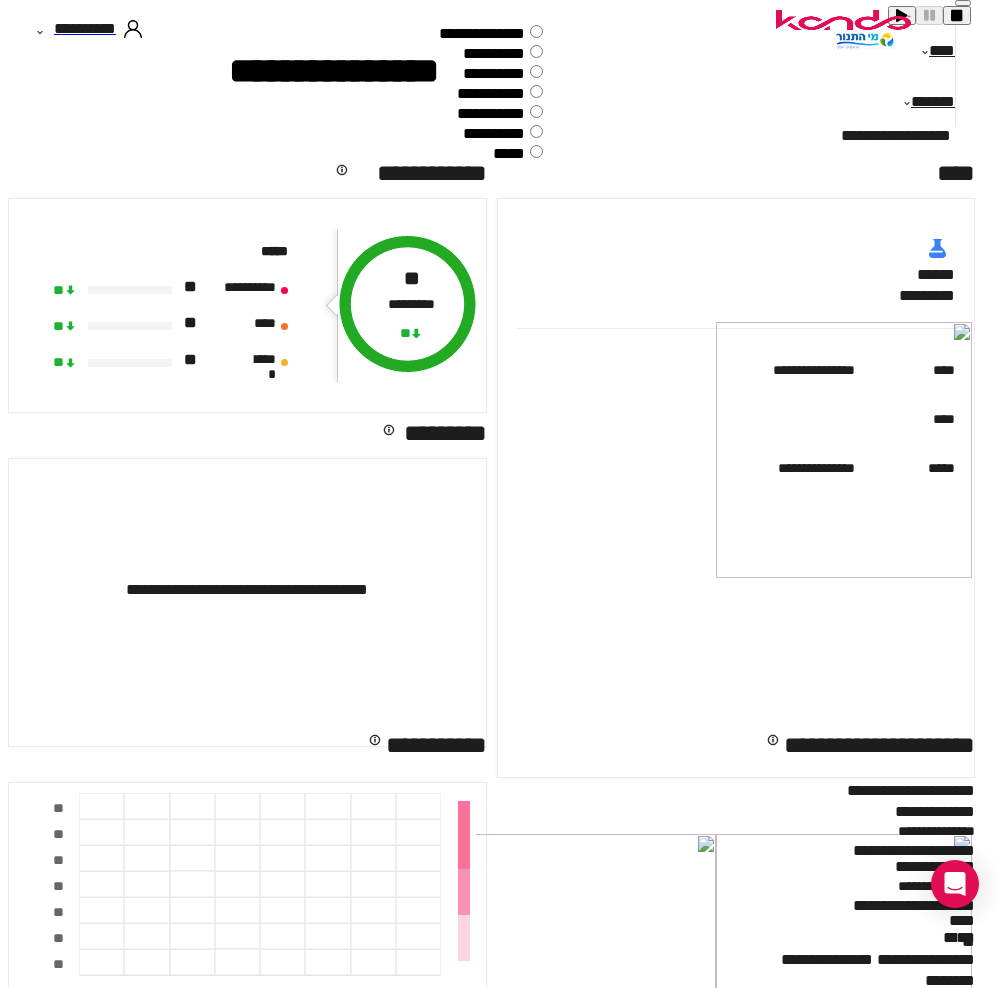 drag, startPoint x: 186, startPoint y: 221, endPoint x: 184, endPoint y: 253, distance: 32.06244 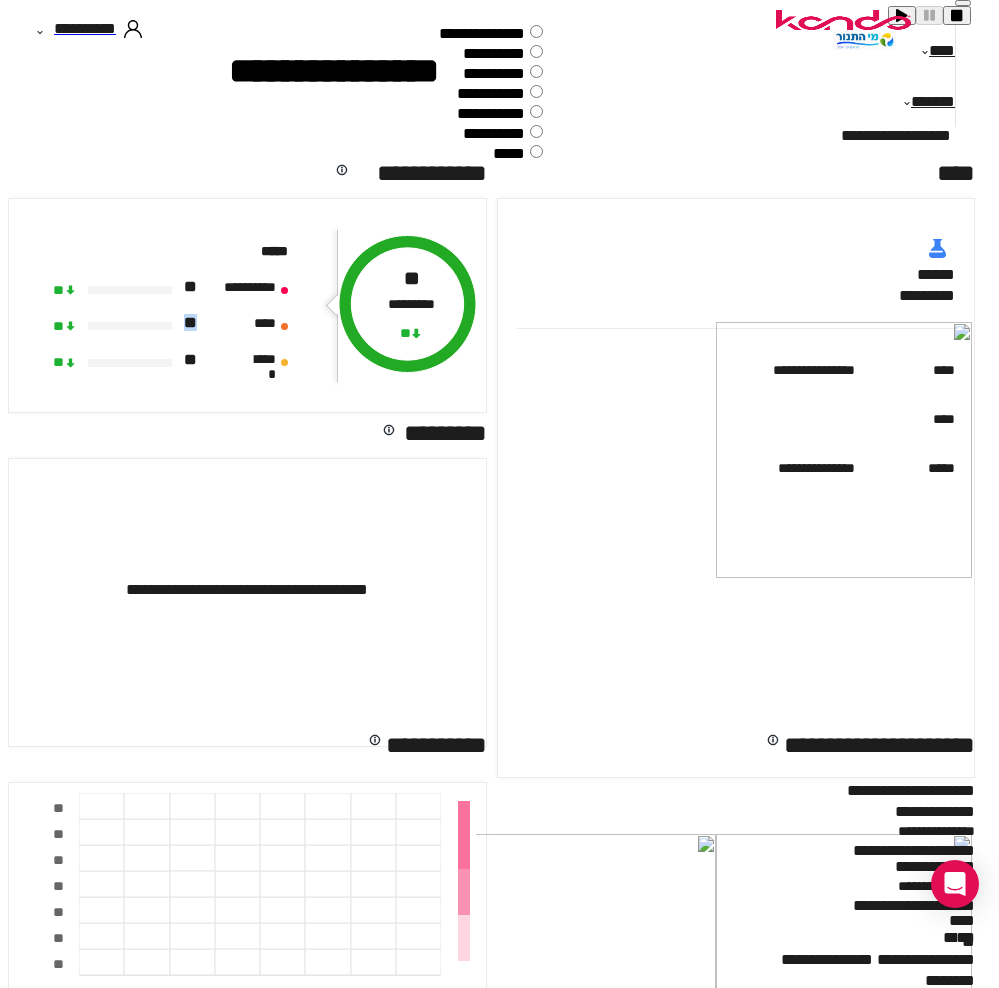 click on "* *" at bounding box center (191, 326) 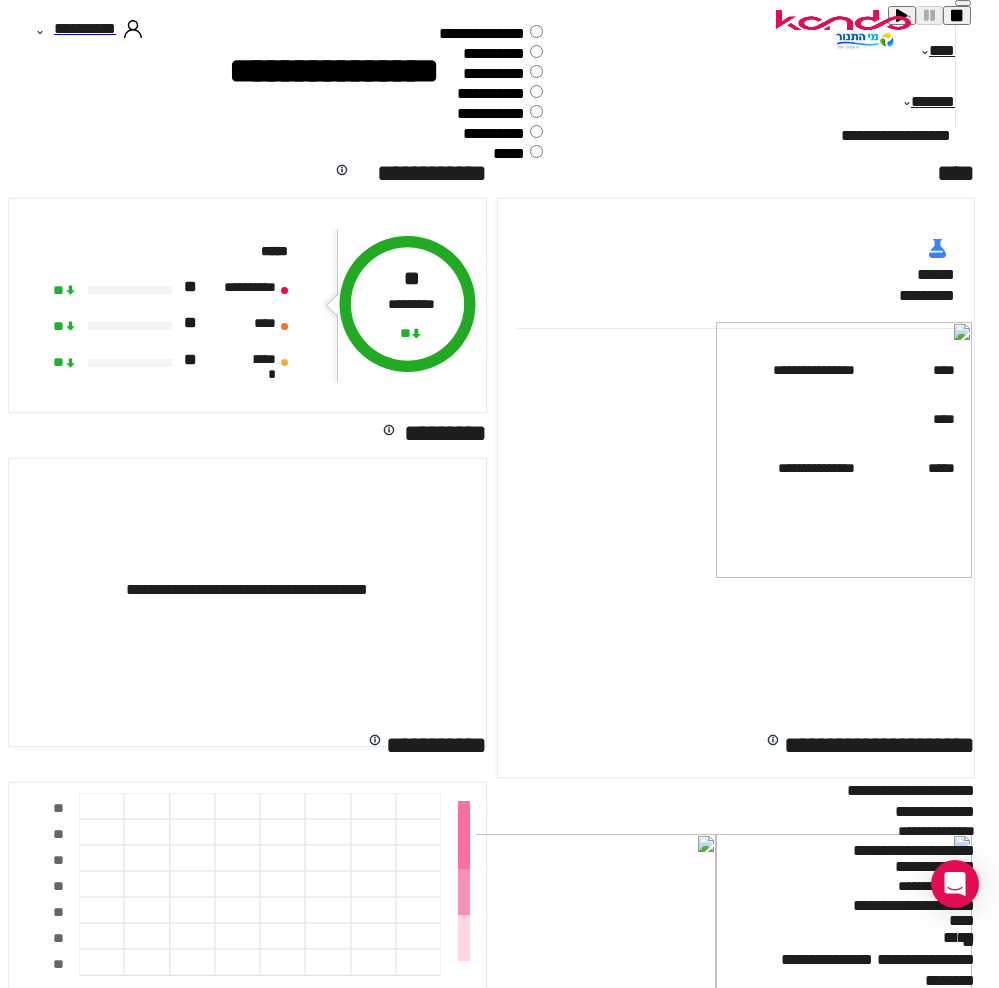 click on "* *" at bounding box center [191, 326] 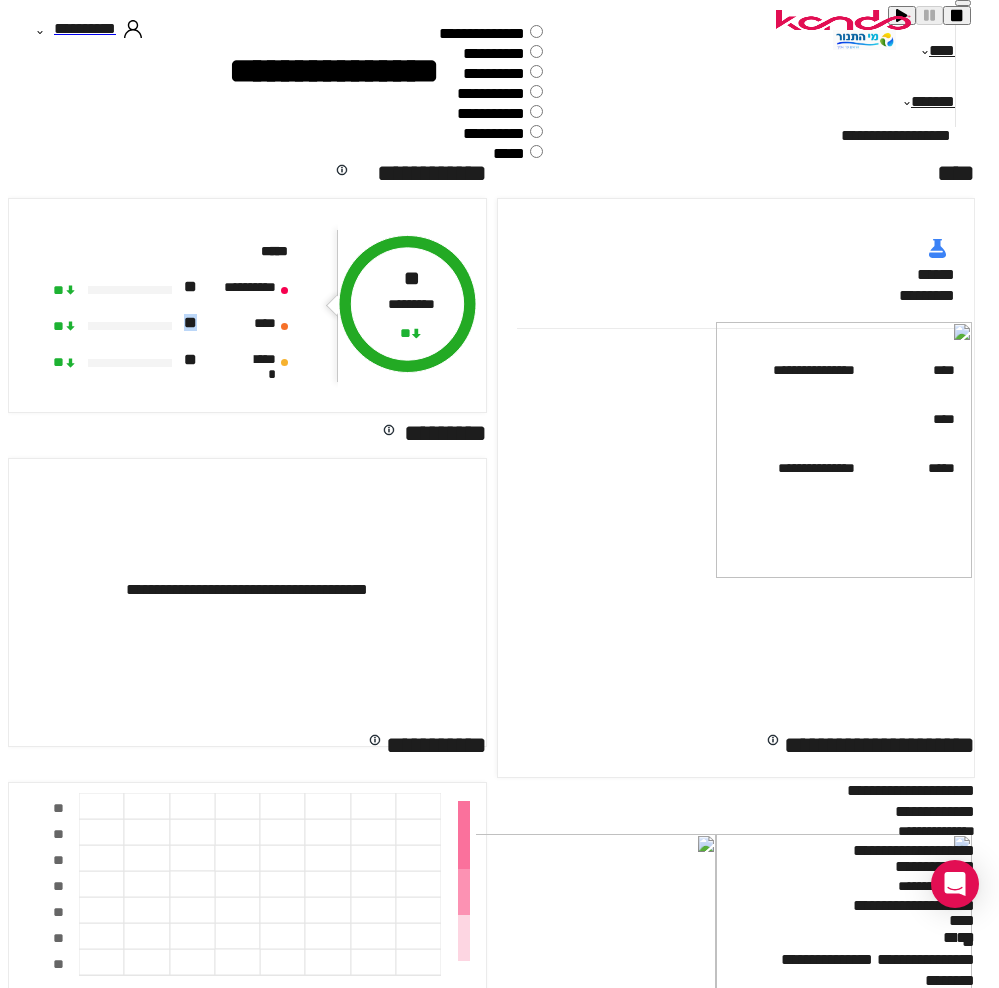 click on "* *" at bounding box center [191, 326] 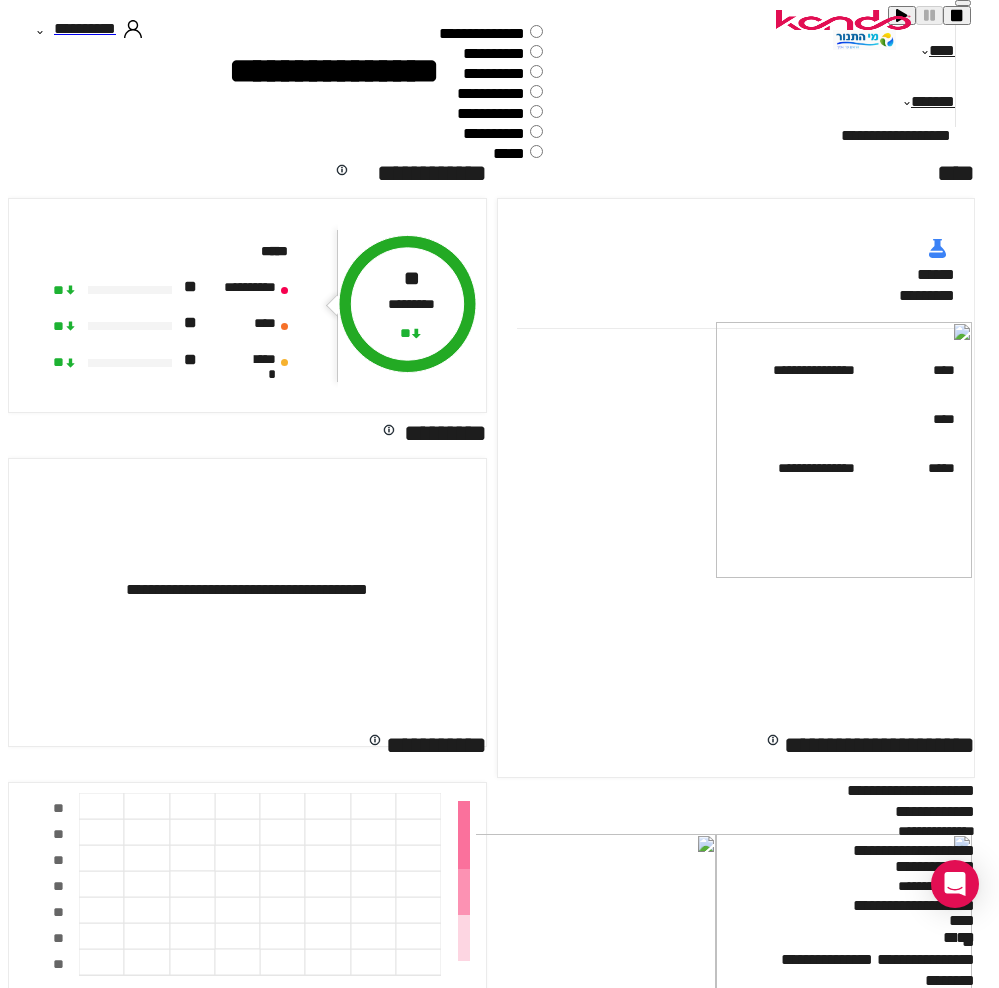 drag, startPoint x: 187, startPoint y: 254, endPoint x: 186, endPoint y: 285, distance: 31.016125 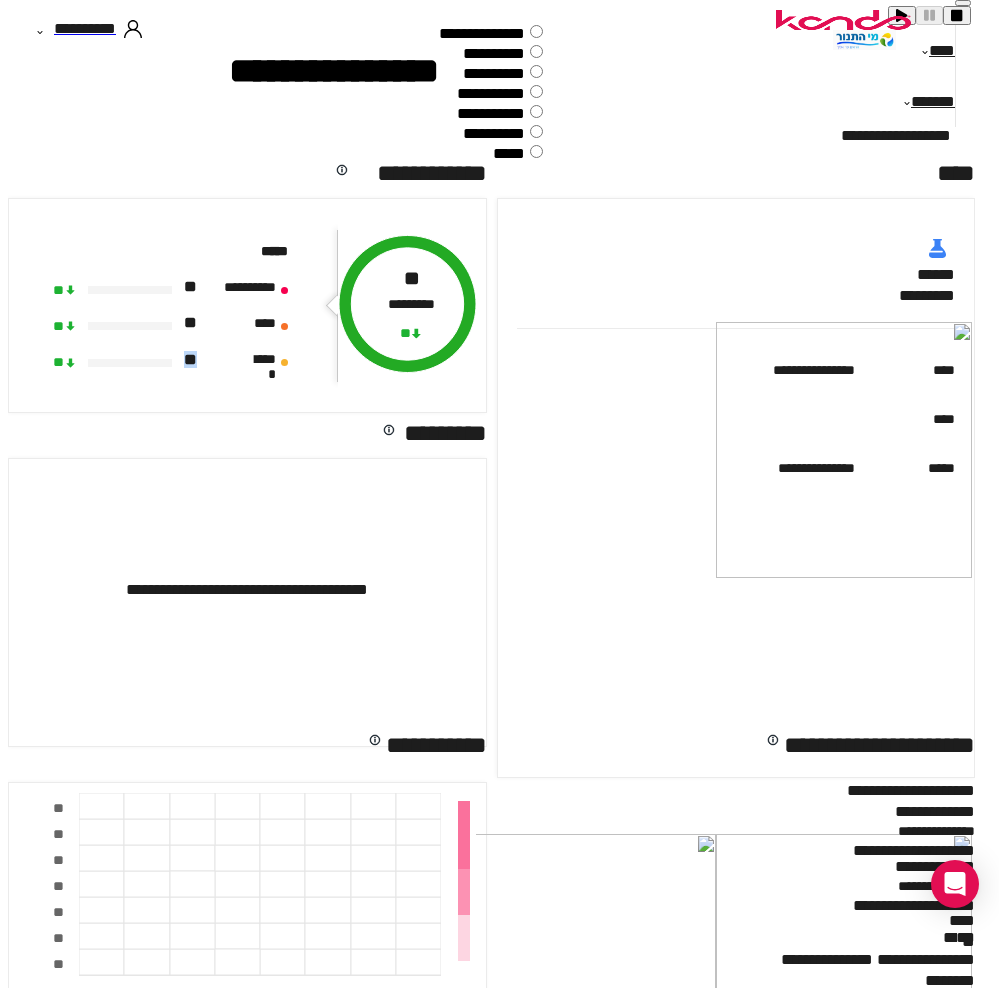 click on "* *" at bounding box center [191, 363] 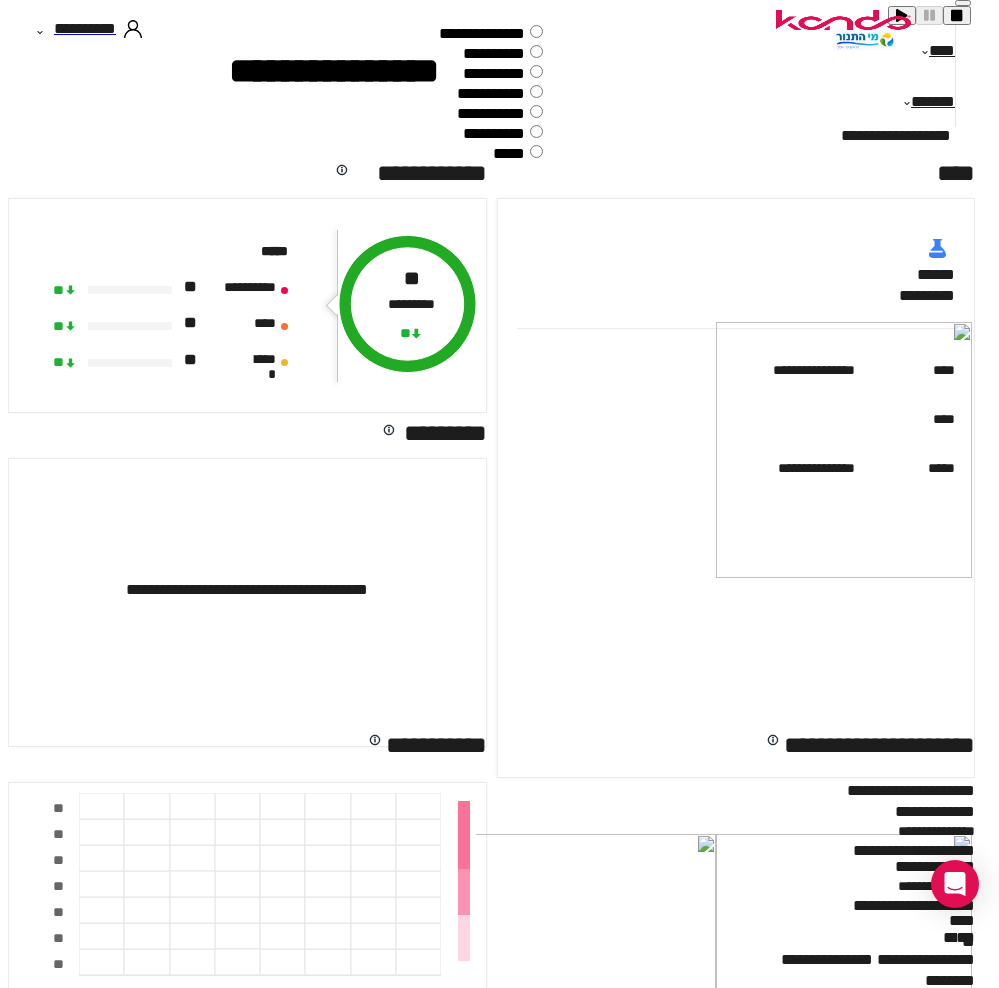 click on "* *" at bounding box center [191, 326] 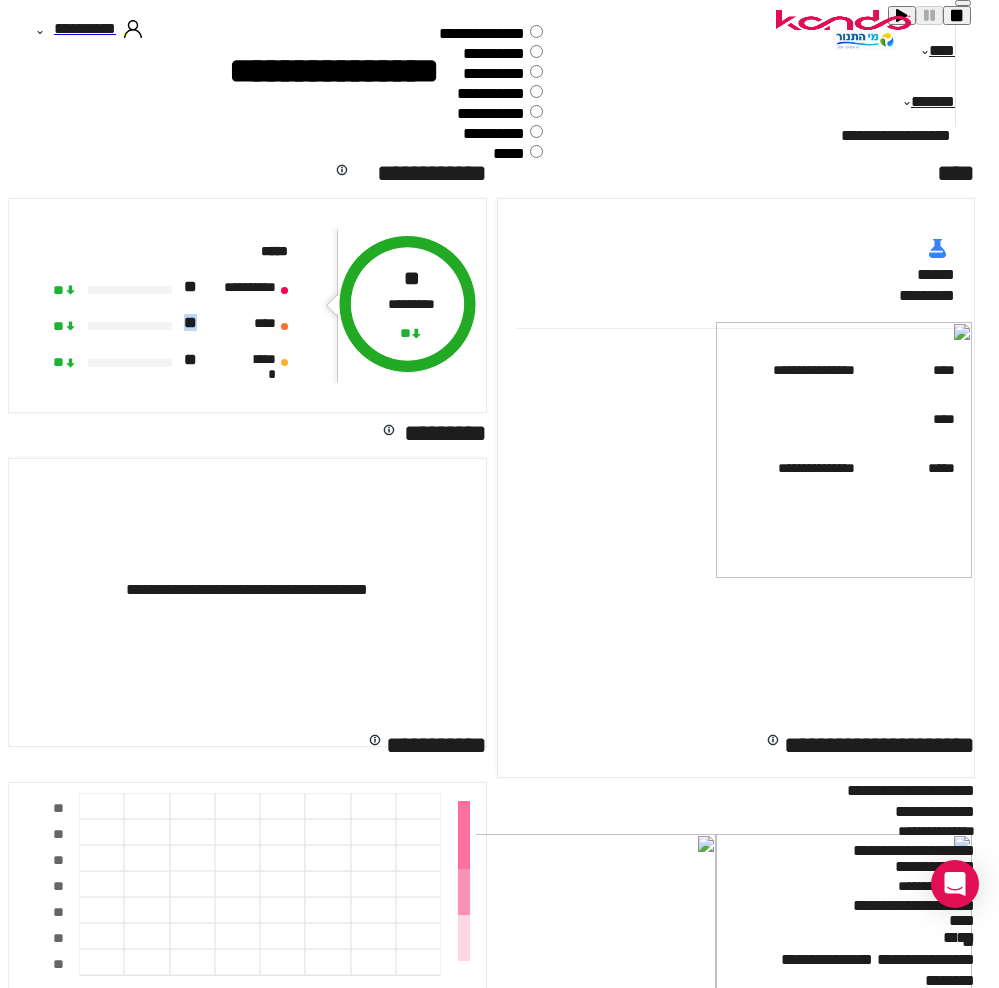 click on "* *" at bounding box center (191, 326) 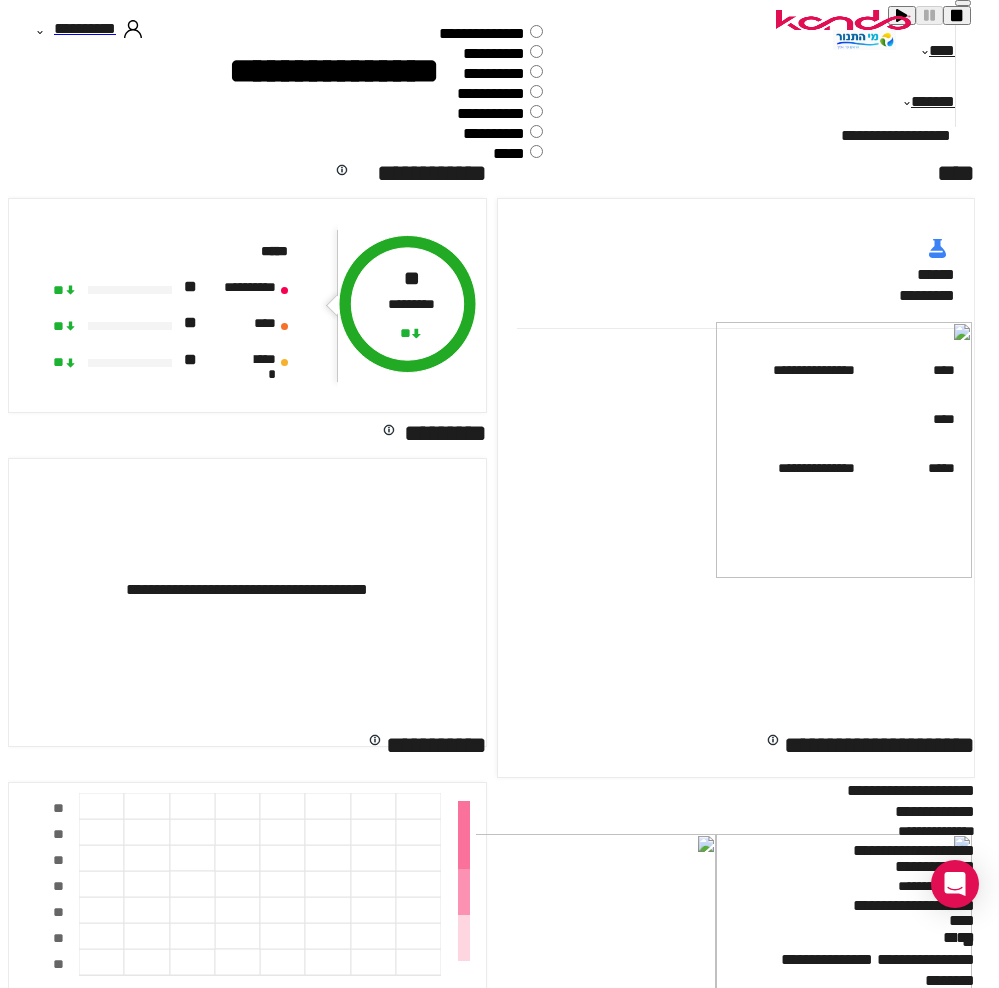 drag, startPoint x: 183, startPoint y: 257, endPoint x: 184, endPoint y: 216, distance: 41.01219 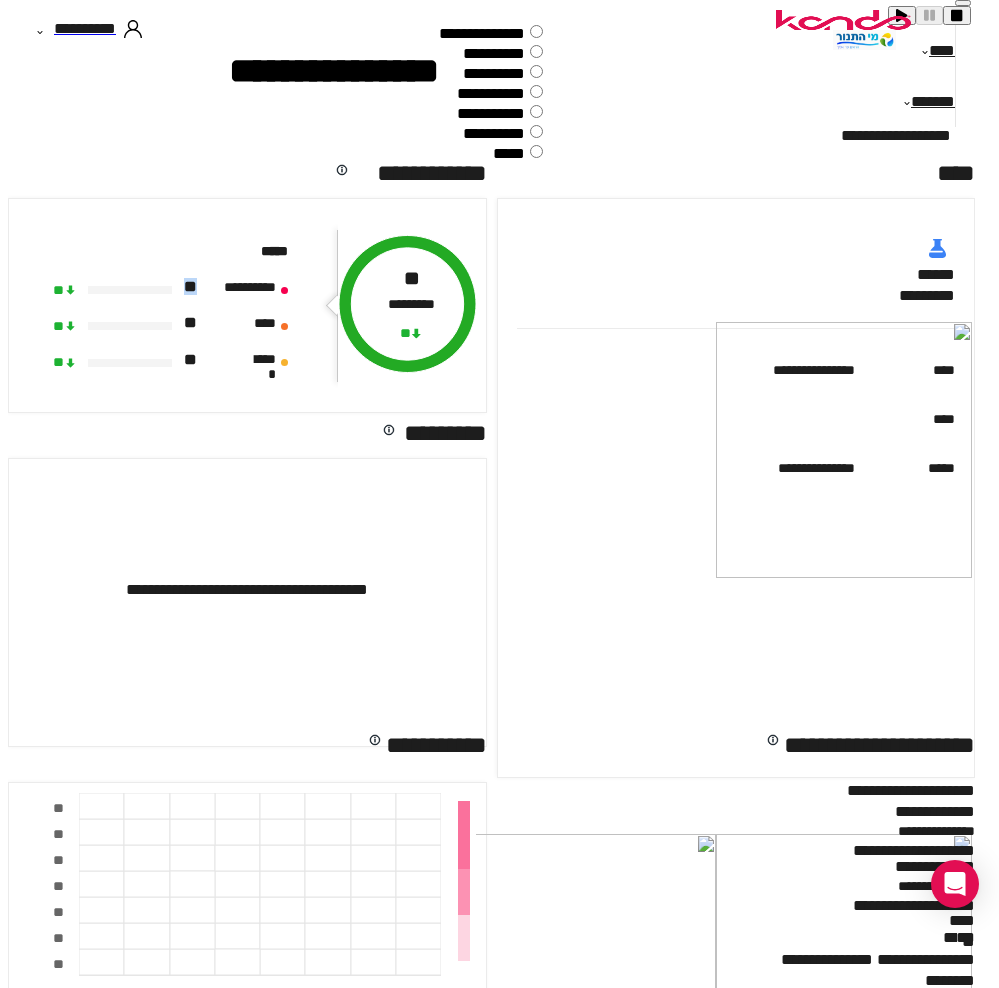 click on "* *" at bounding box center (191, 290) 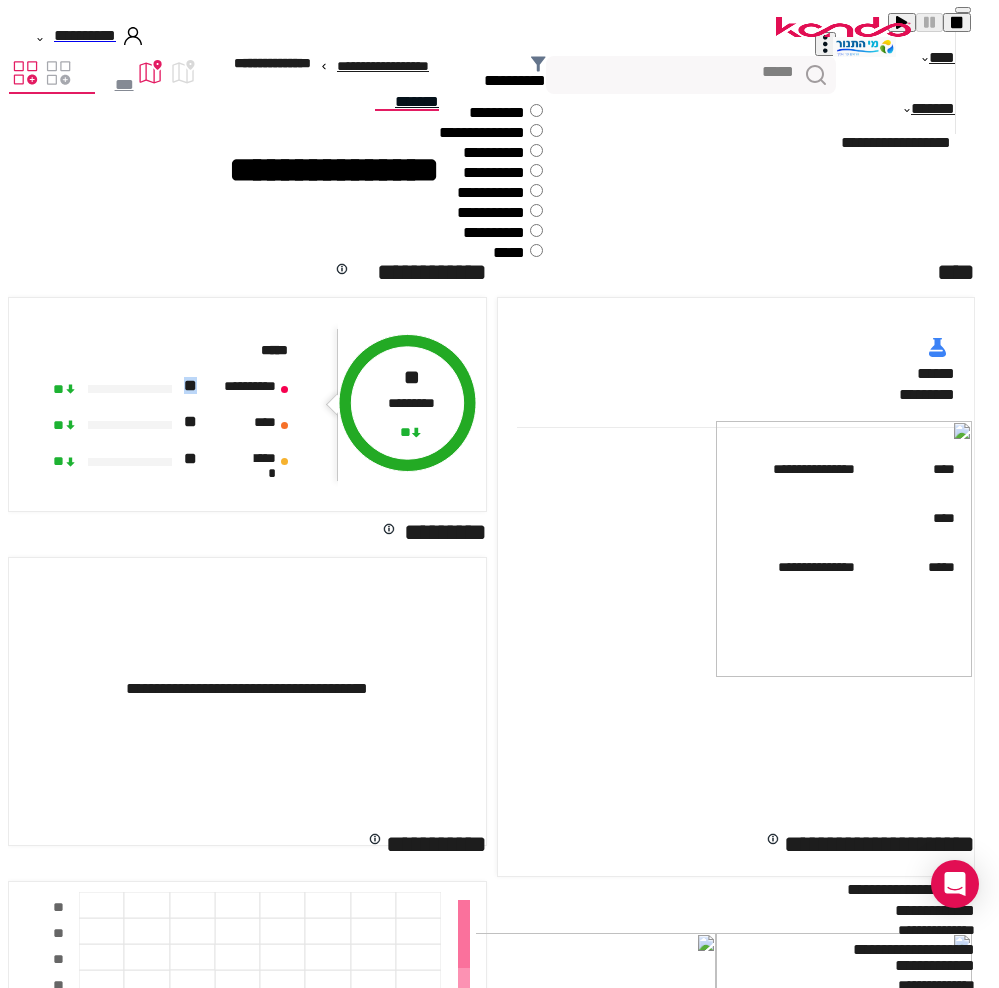 scroll, scrollTop: 0, scrollLeft: 0, axis: both 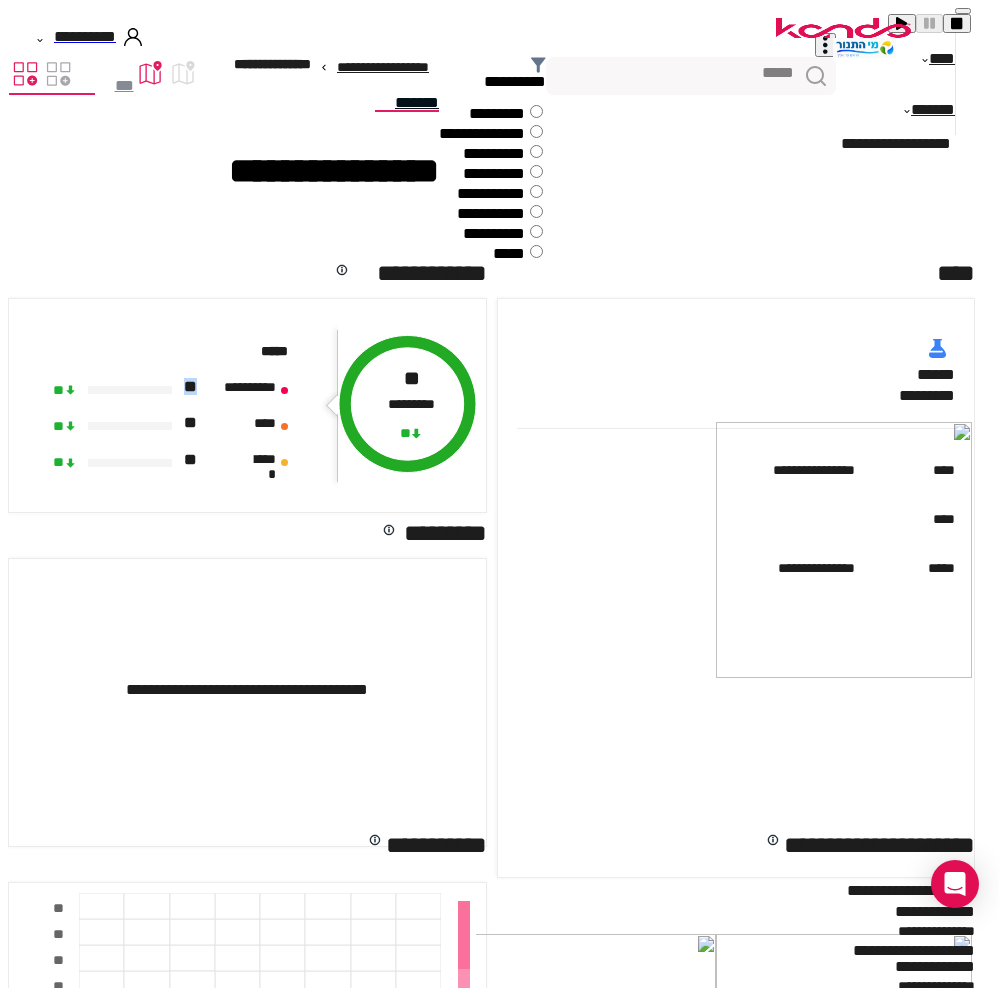 click at bounding box center [843, 28] 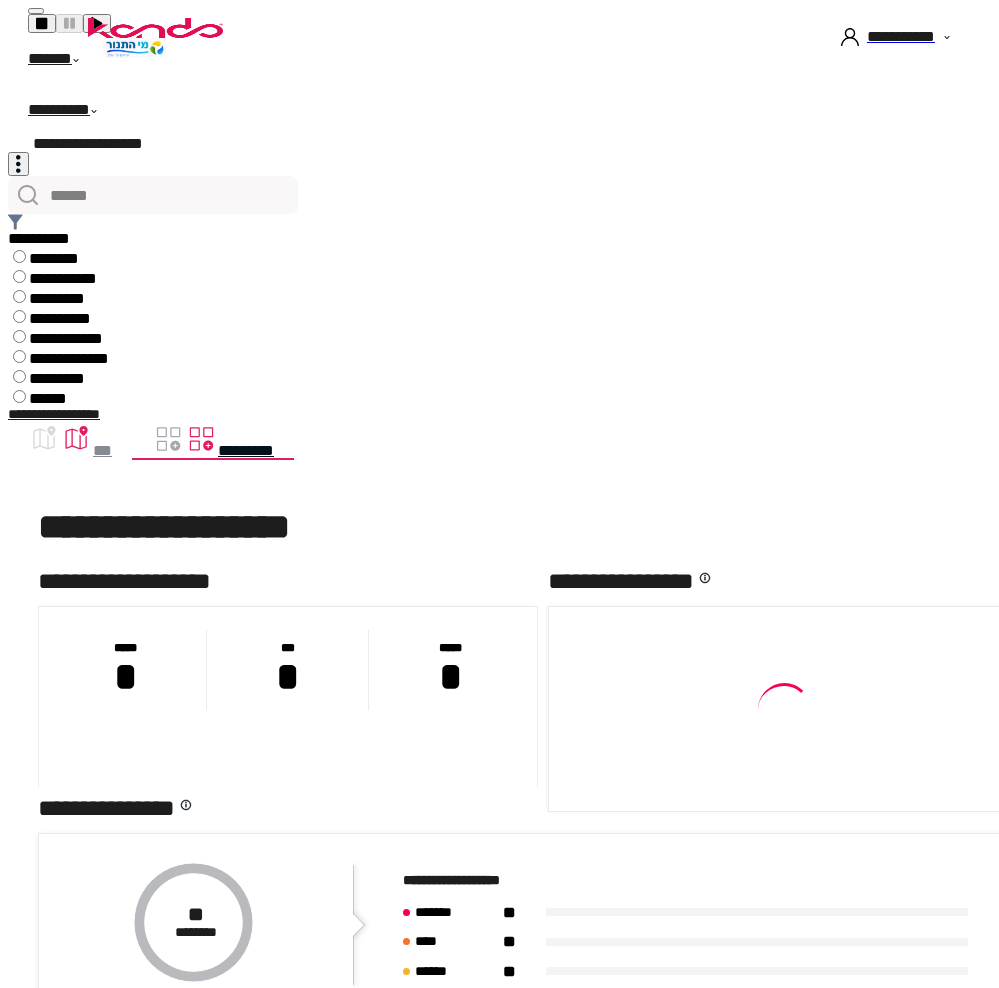 scroll, scrollTop: 0, scrollLeft: 0, axis: both 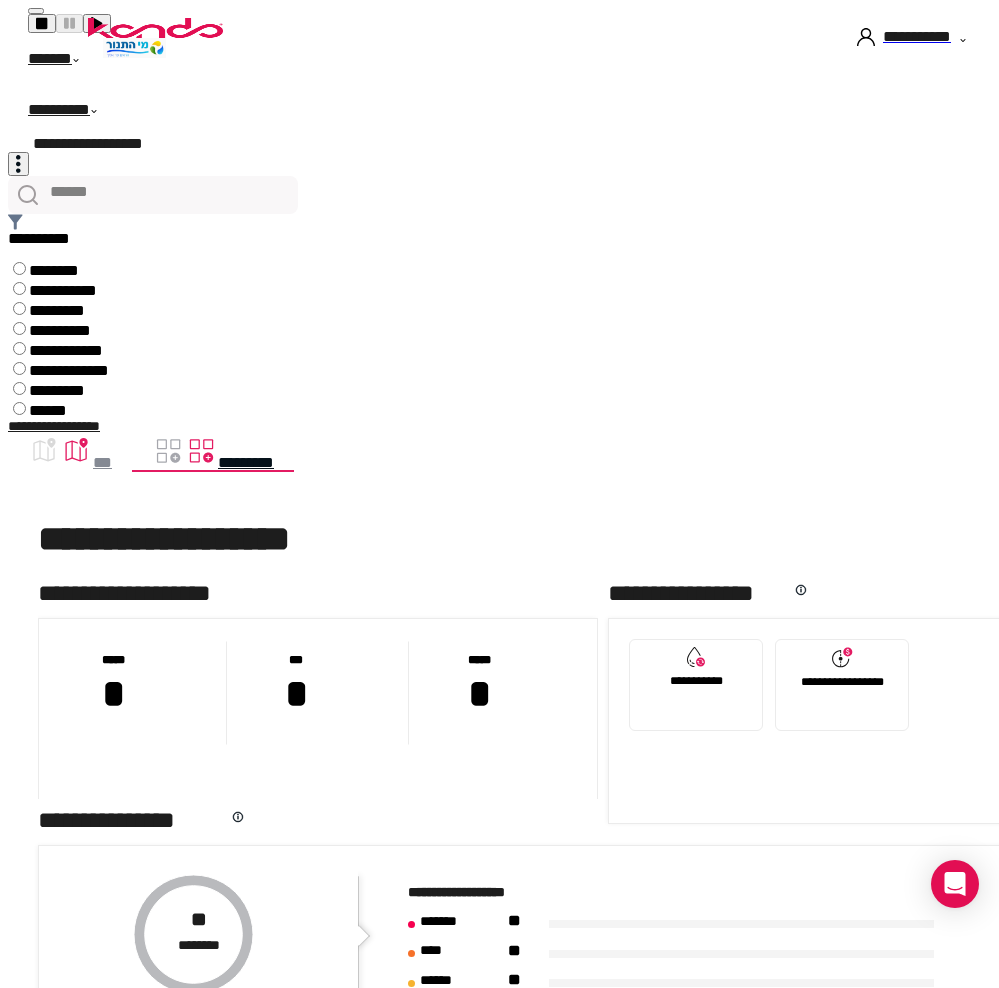 click on "**********" at bounding box center (917, 40) 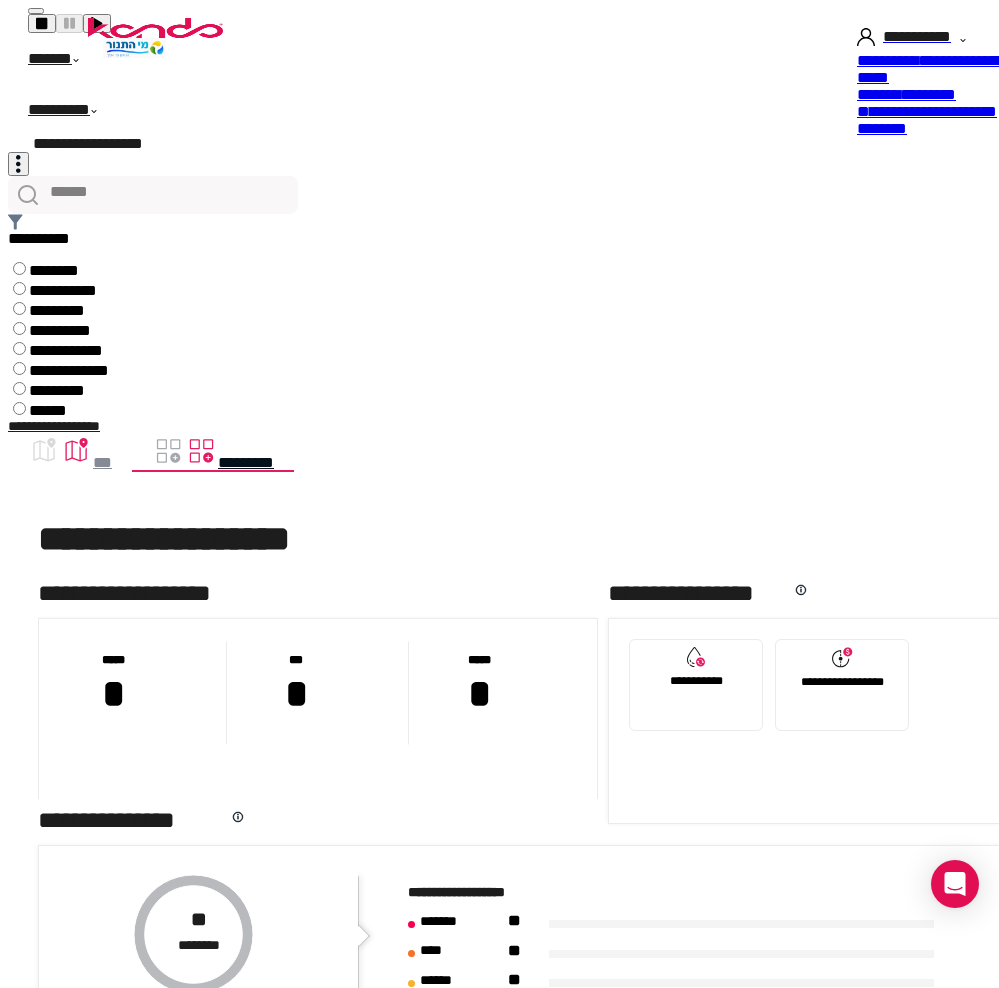 click on "*****" at bounding box center (885, 111) 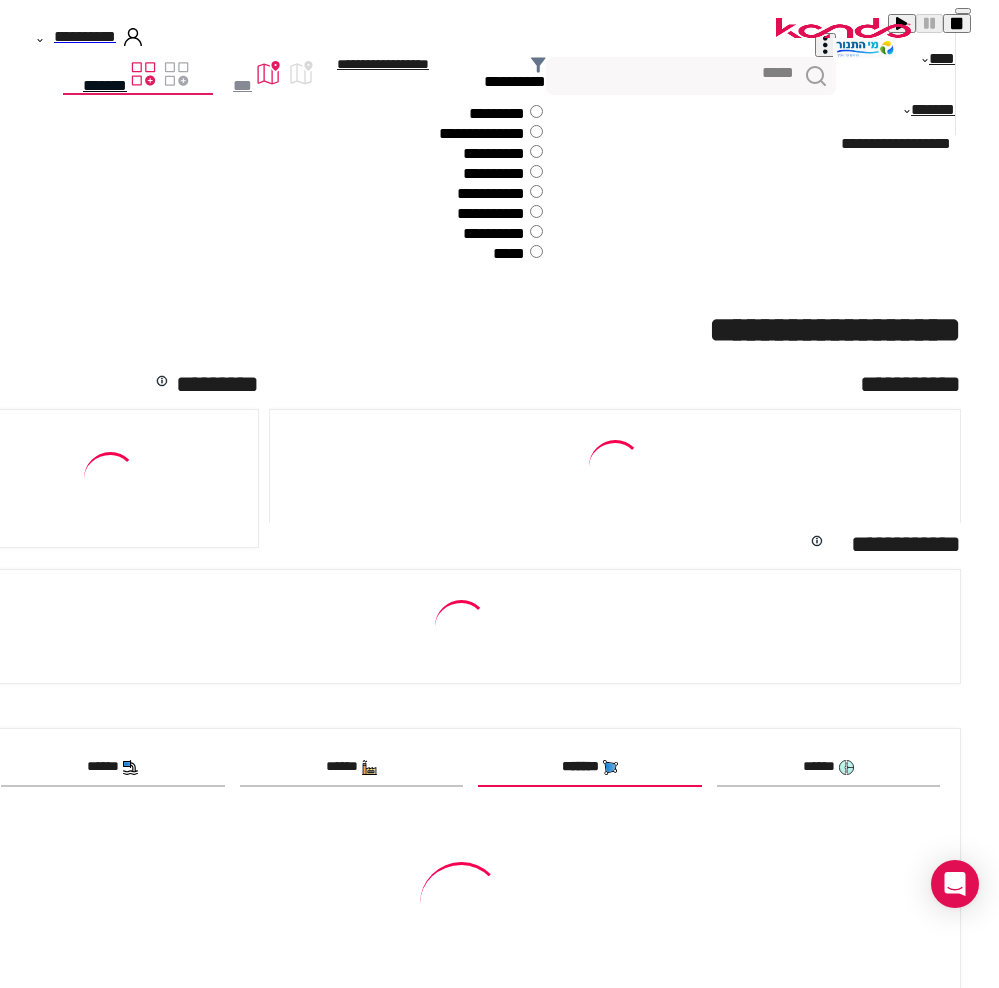 scroll, scrollTop: 0, scrollLeft: 0, axis: both 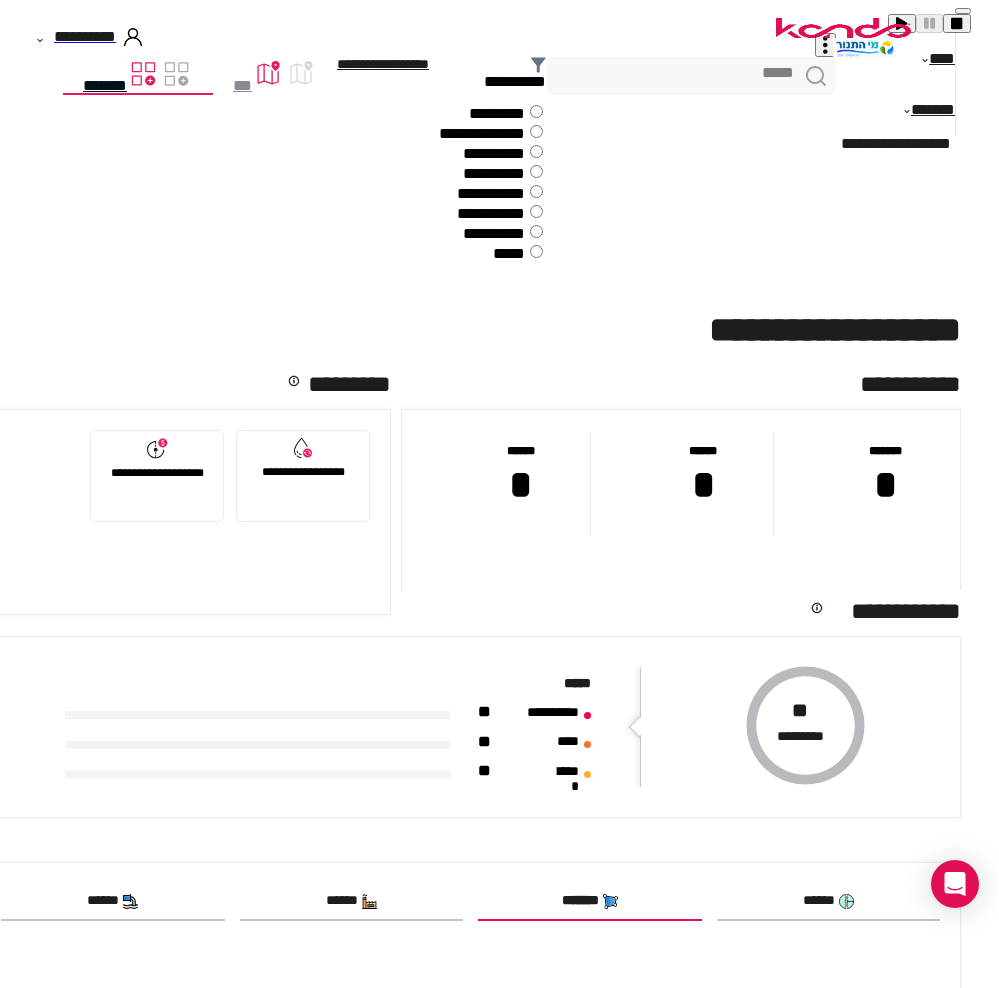 click on "******" at bounding box center (352, 902) 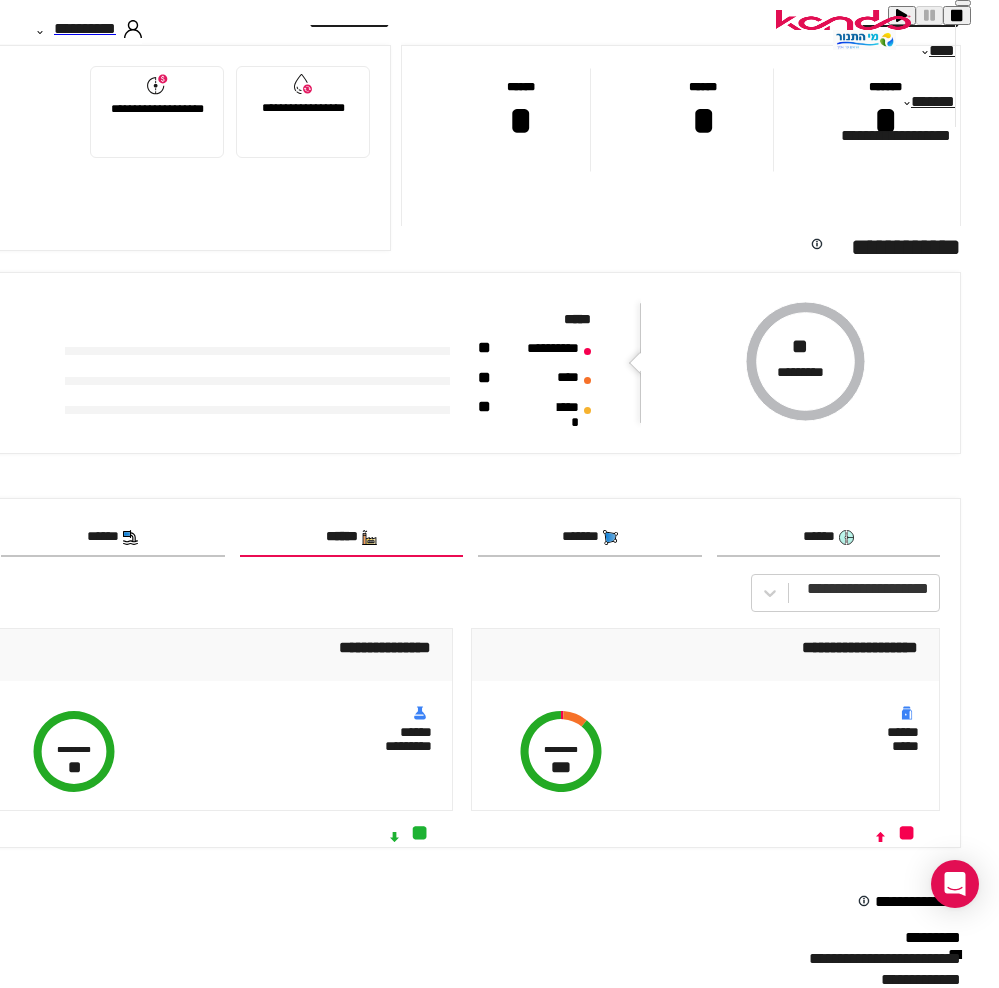 scroll, scrollTop: 400, scrollLeft: 0, axis: vertical 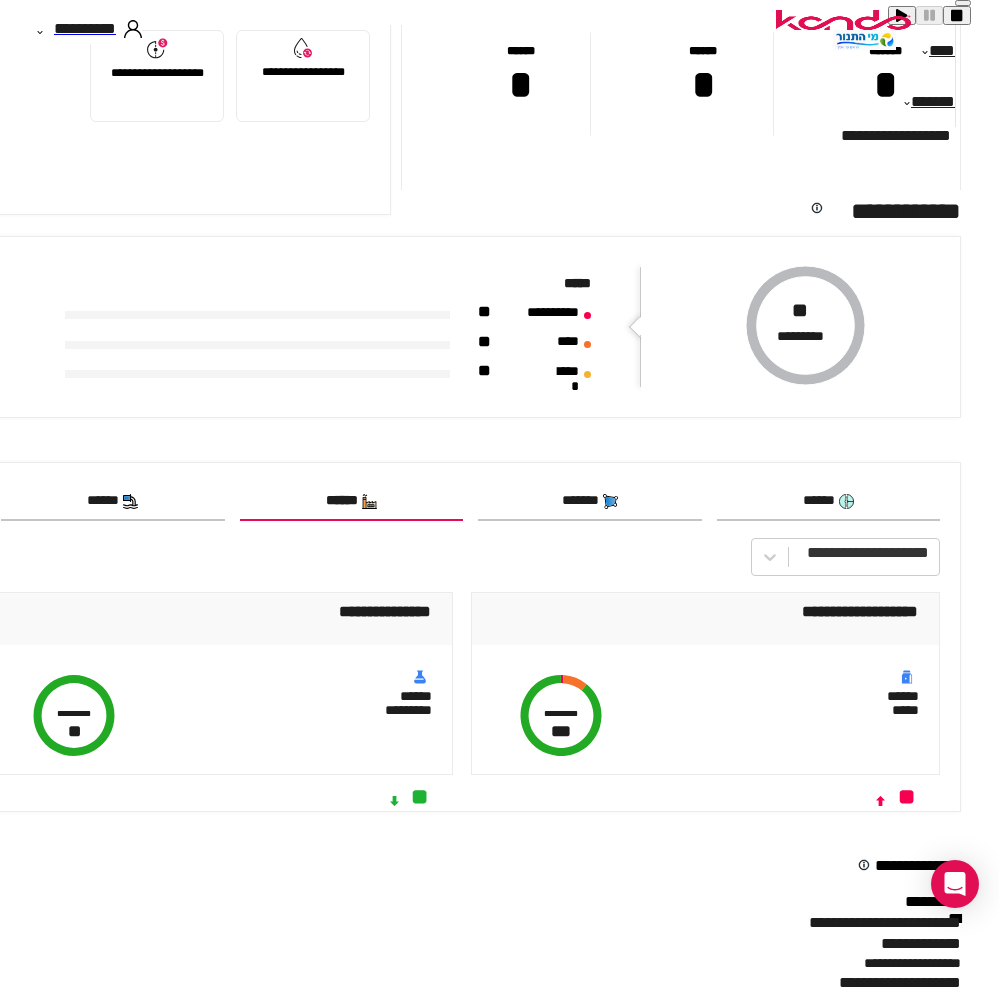 click on "*********" at bounding box center [561, 713] 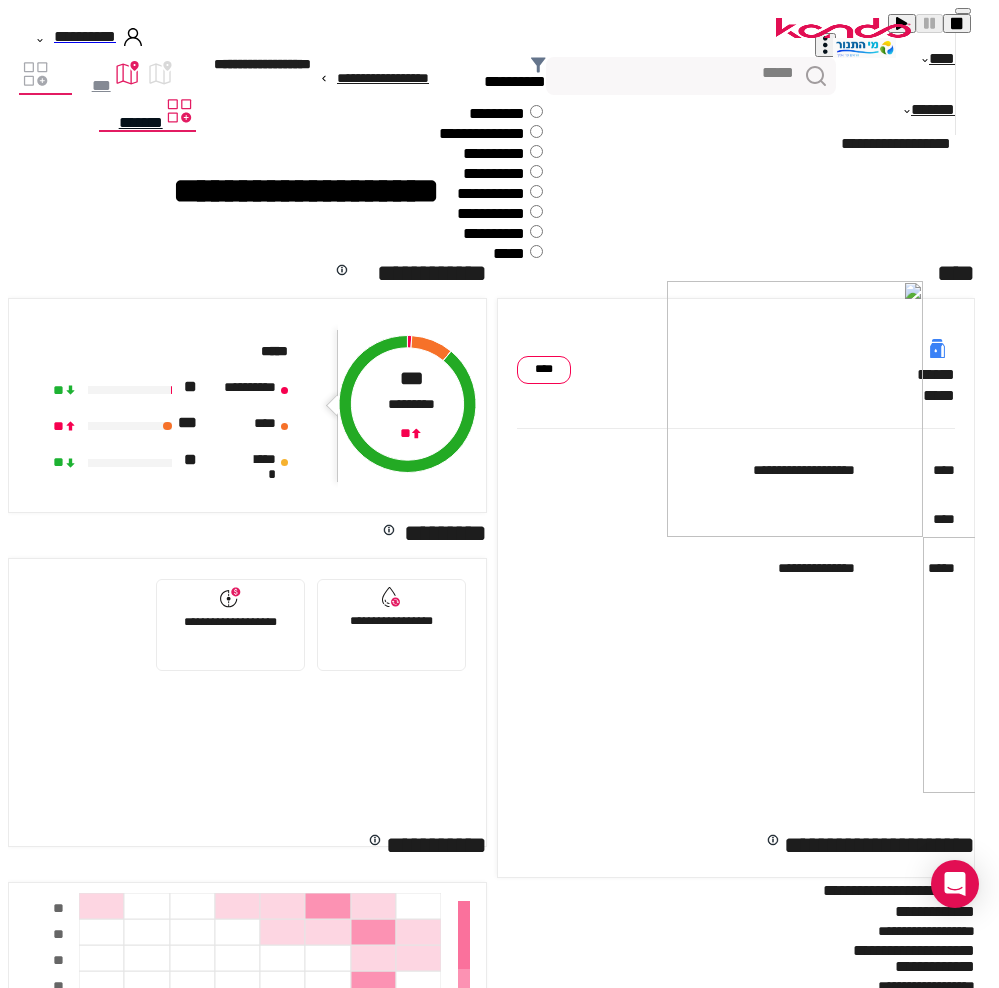 drag, startPoint x: 767, startPoint y: 666, endPoint x: 753, endPoint y: 502, distance: 164.59648 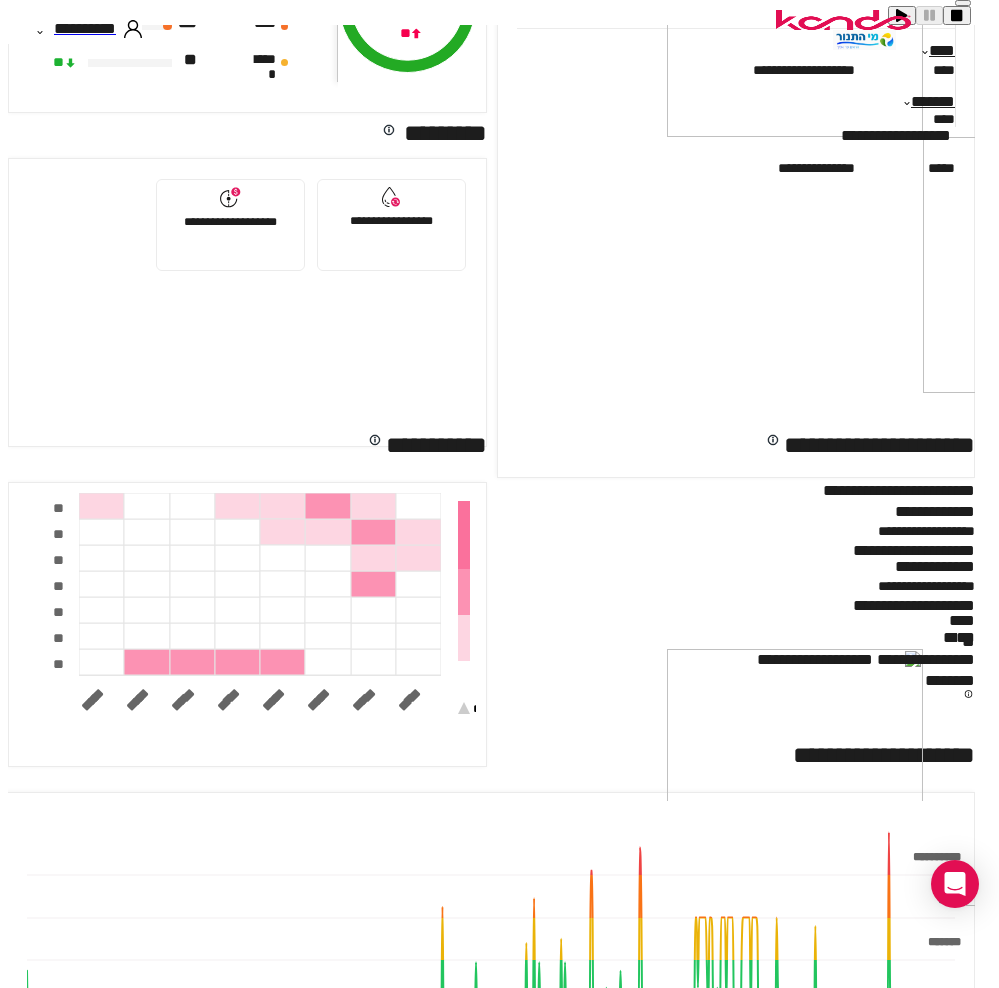 scroll, scrollTop: 500, scrollLeft: 0, axis: vertical 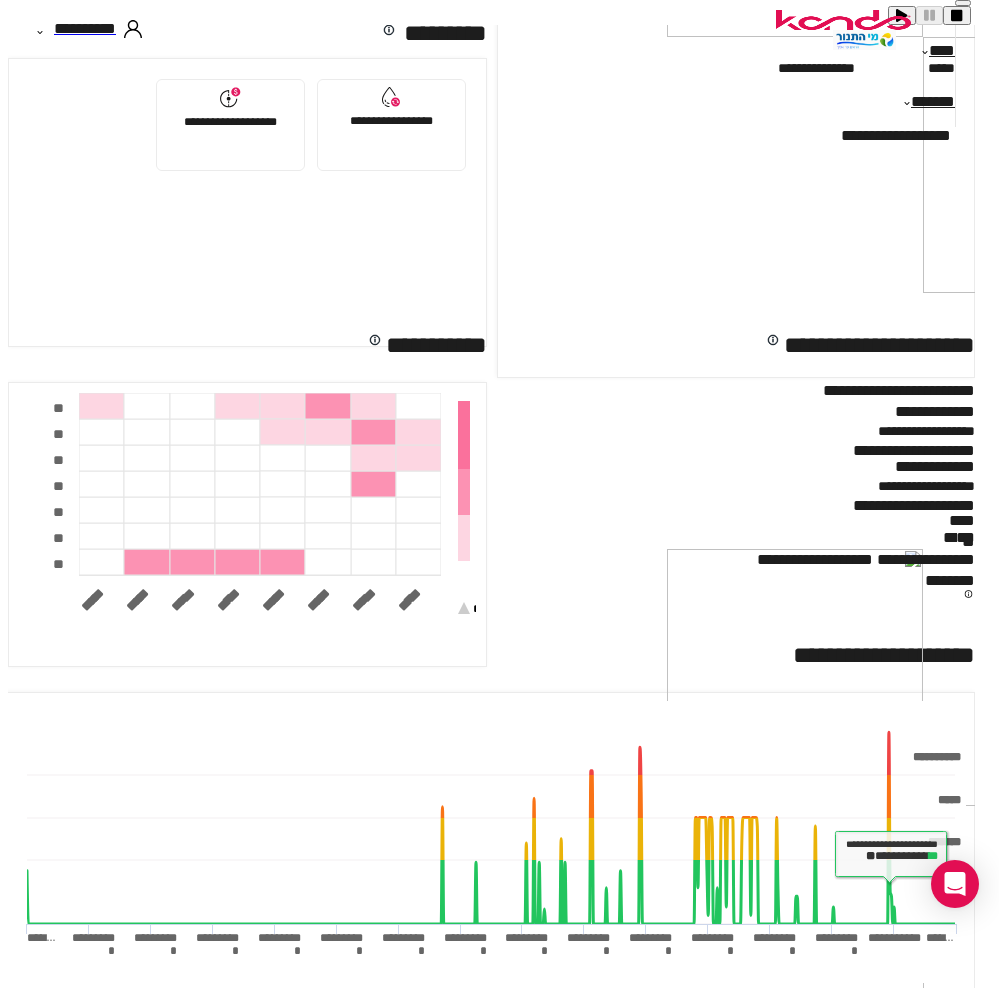 click at bounding box center [491, 828] 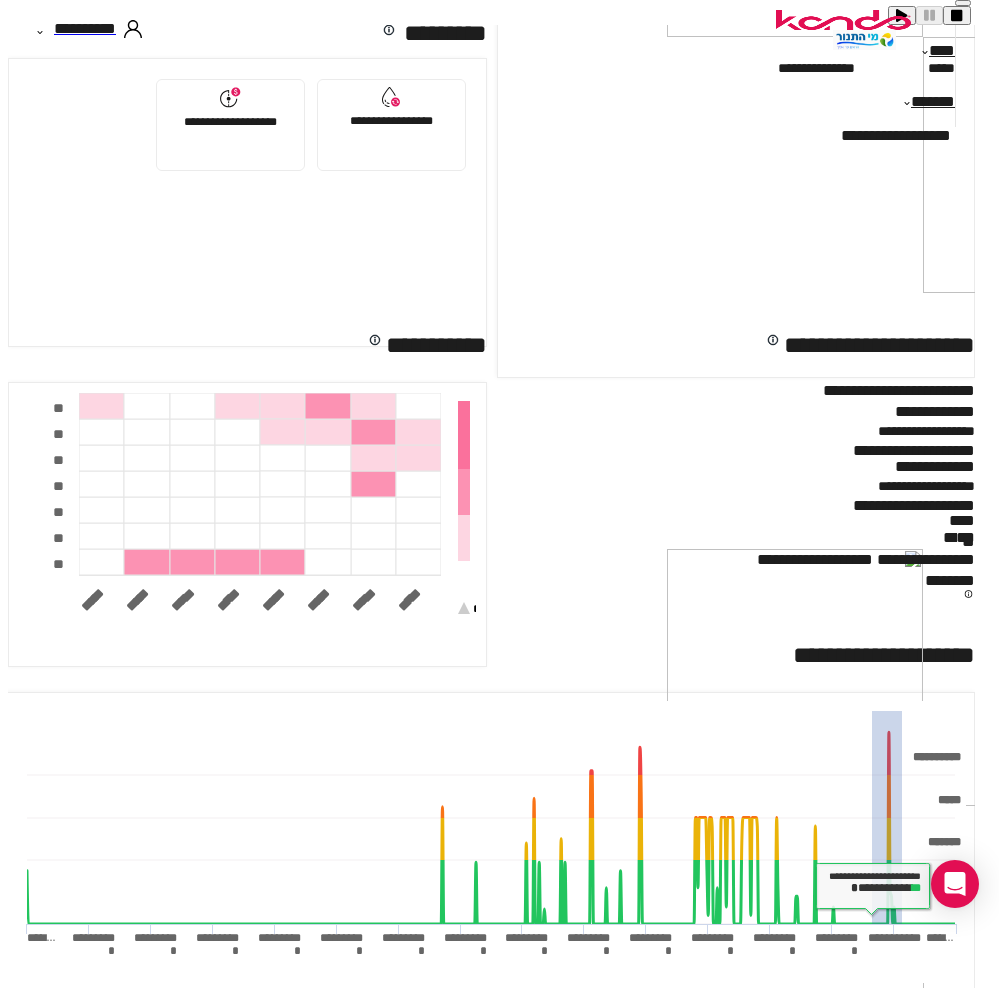 drag, startPoint x: 910, startPoint y: 669, endPoint x: 880, endPoint y: 783, distance: 117.881294 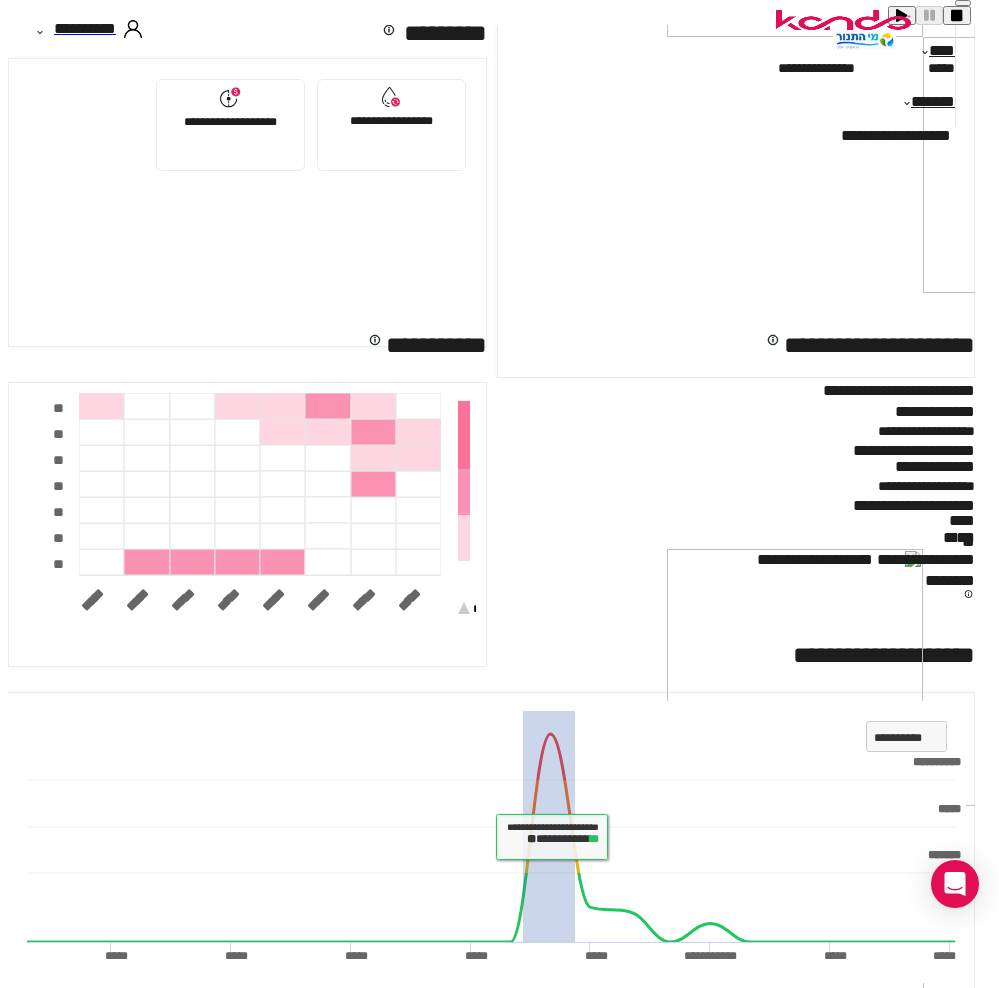 drag, startPoint x: 547, startPoint y: 888, endPoint x: 584, endPoint y: 885, distance: 37.12142 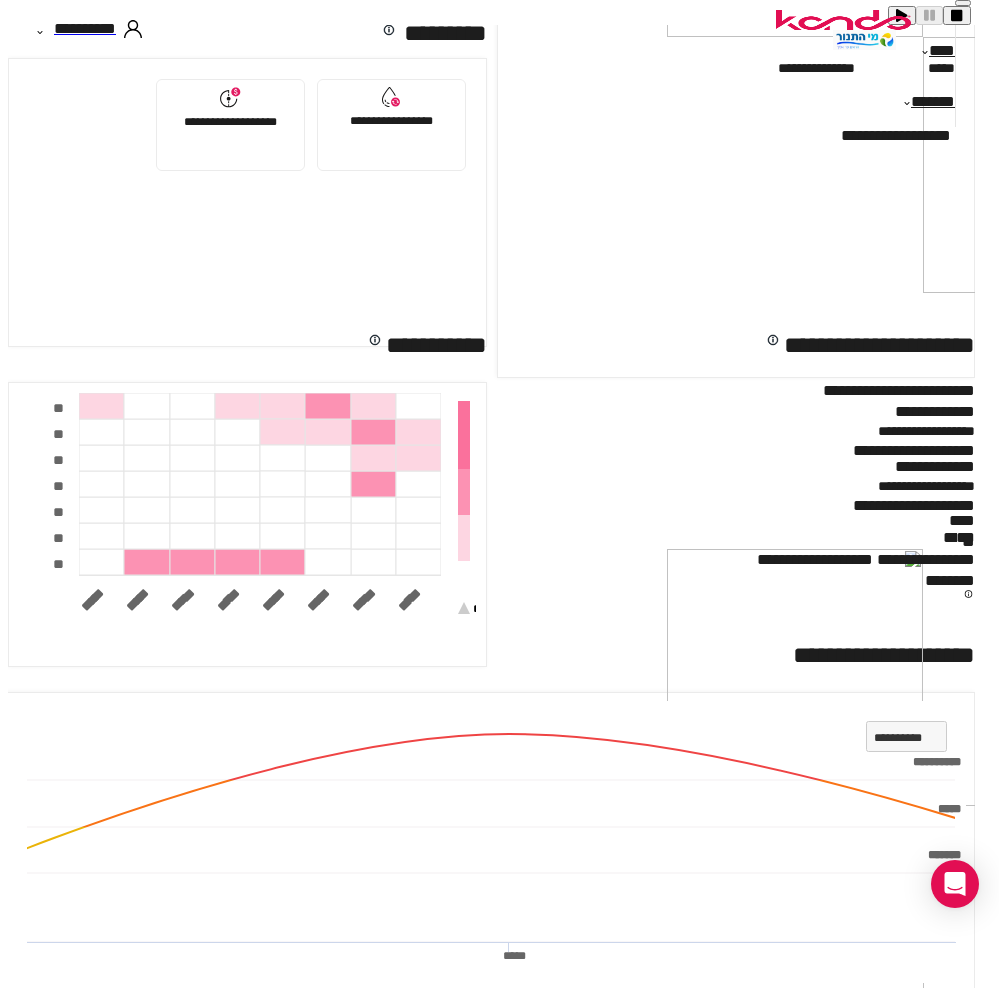 click on "**" at bounding box center (967, 542) 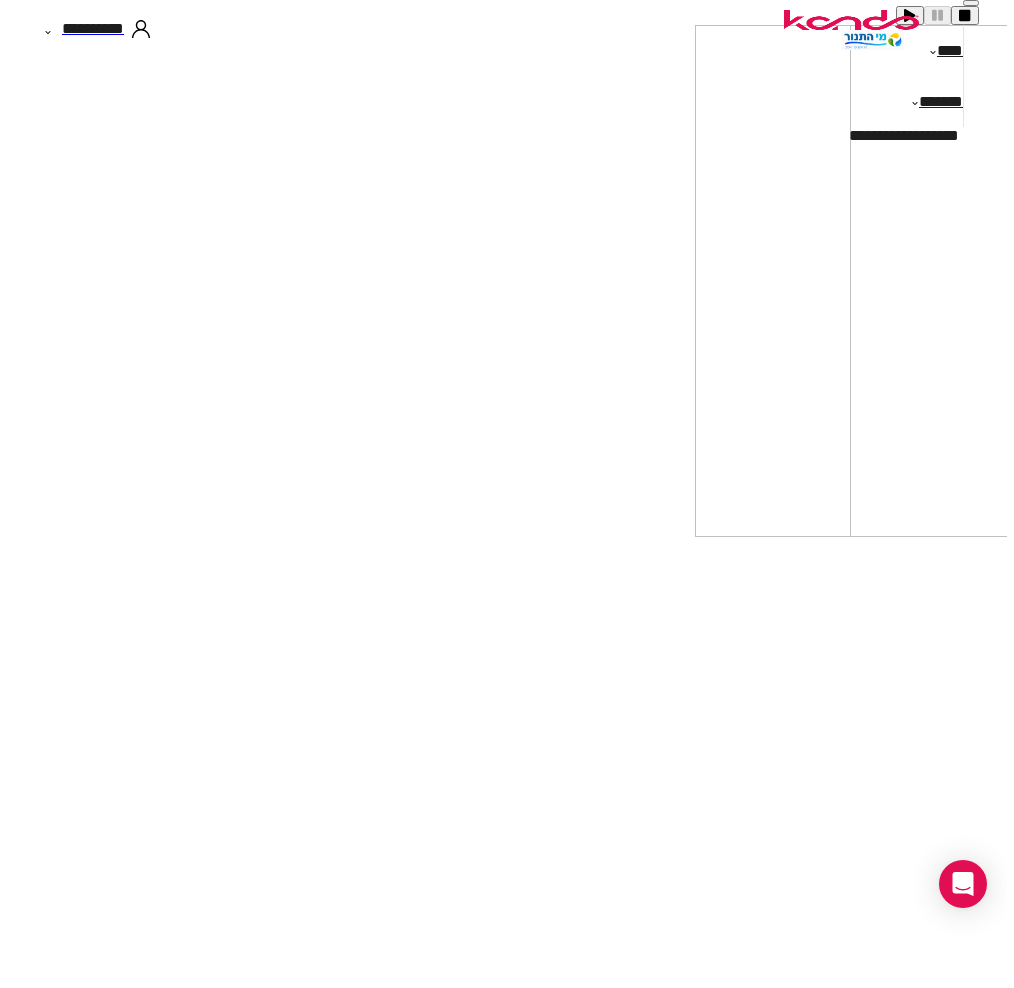scroll, scrollTop: 0, scrollLeft: 0, axis: both 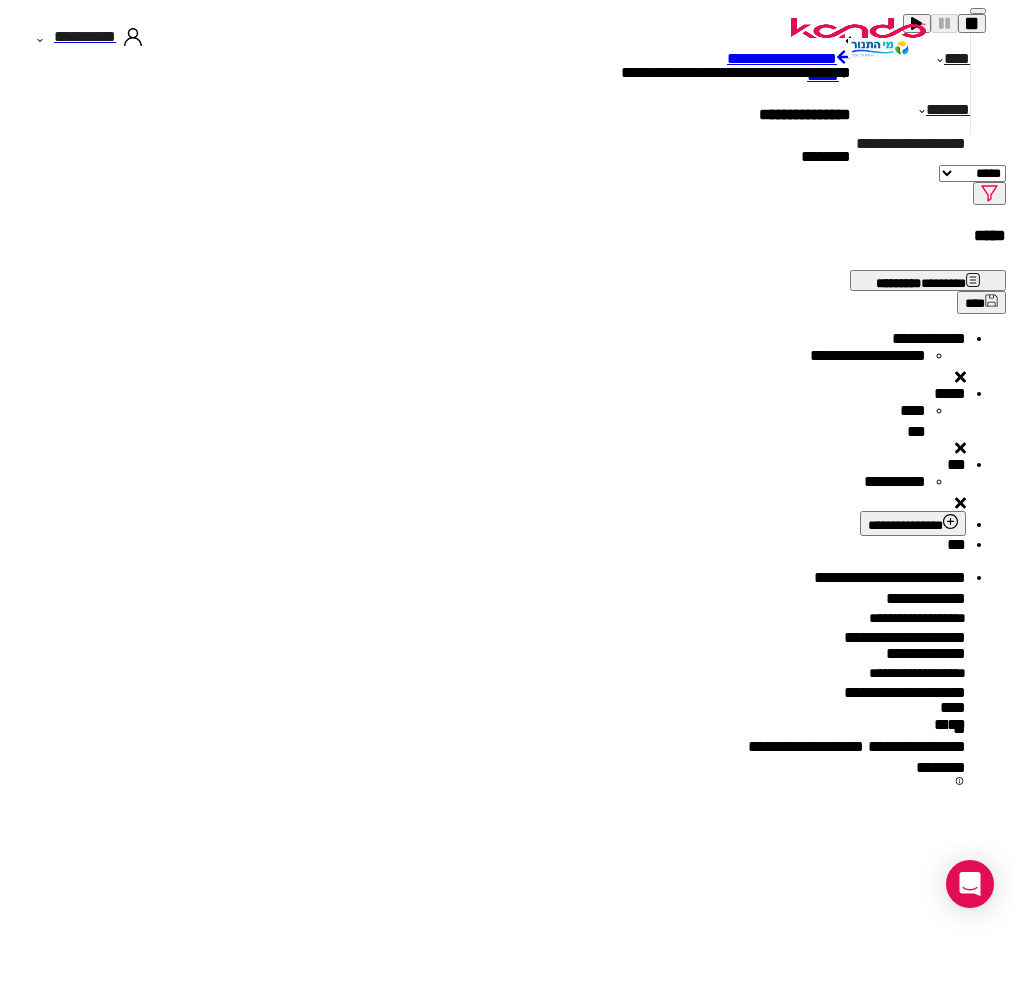 click at bounding box center [960, 376] 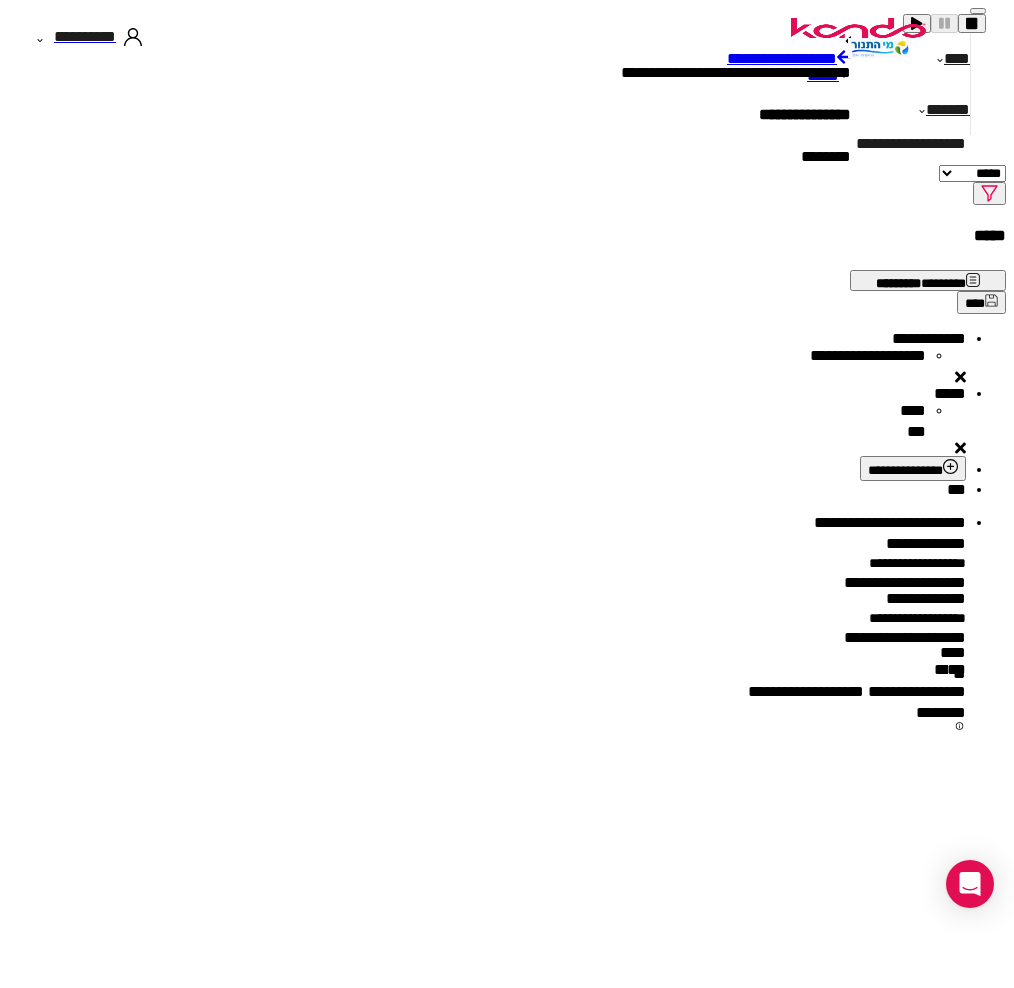 click on "***" at bounding box center [956, 489] 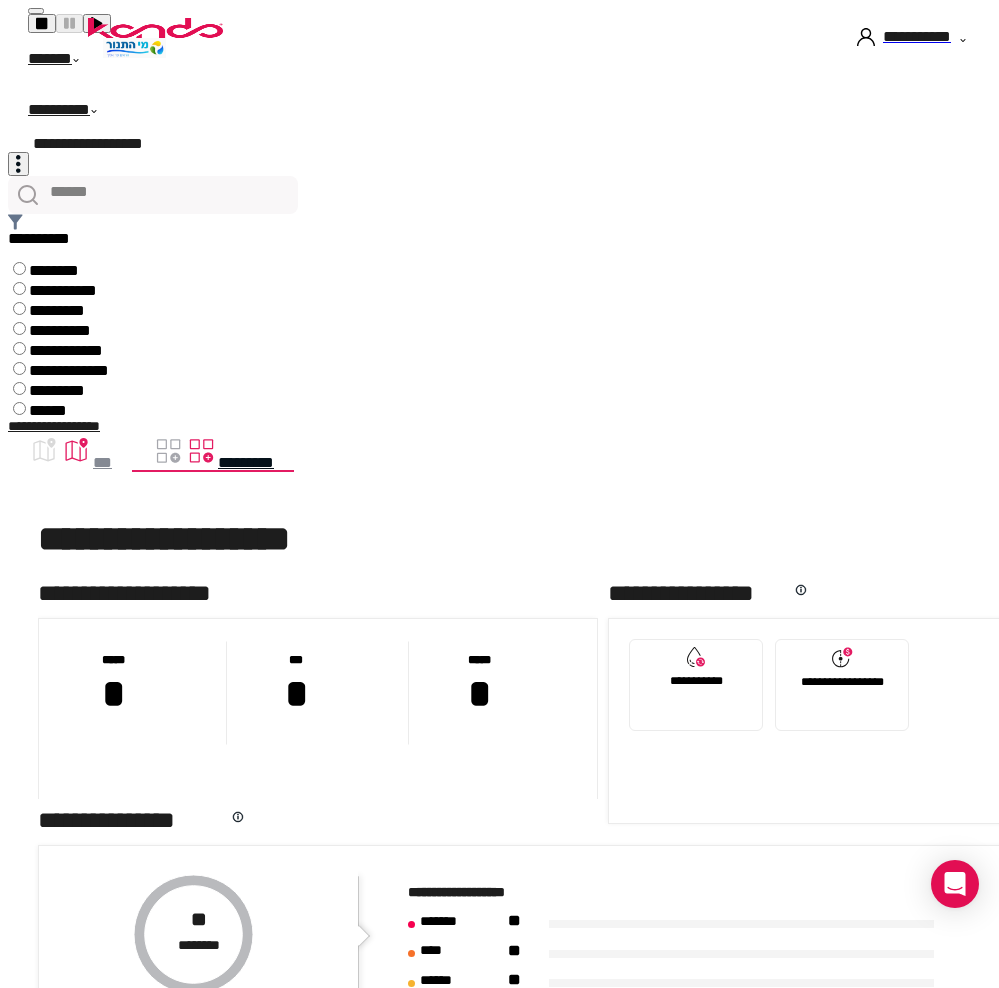 scroll, scrollTop: 0, scrollLeft: 0, axis: both 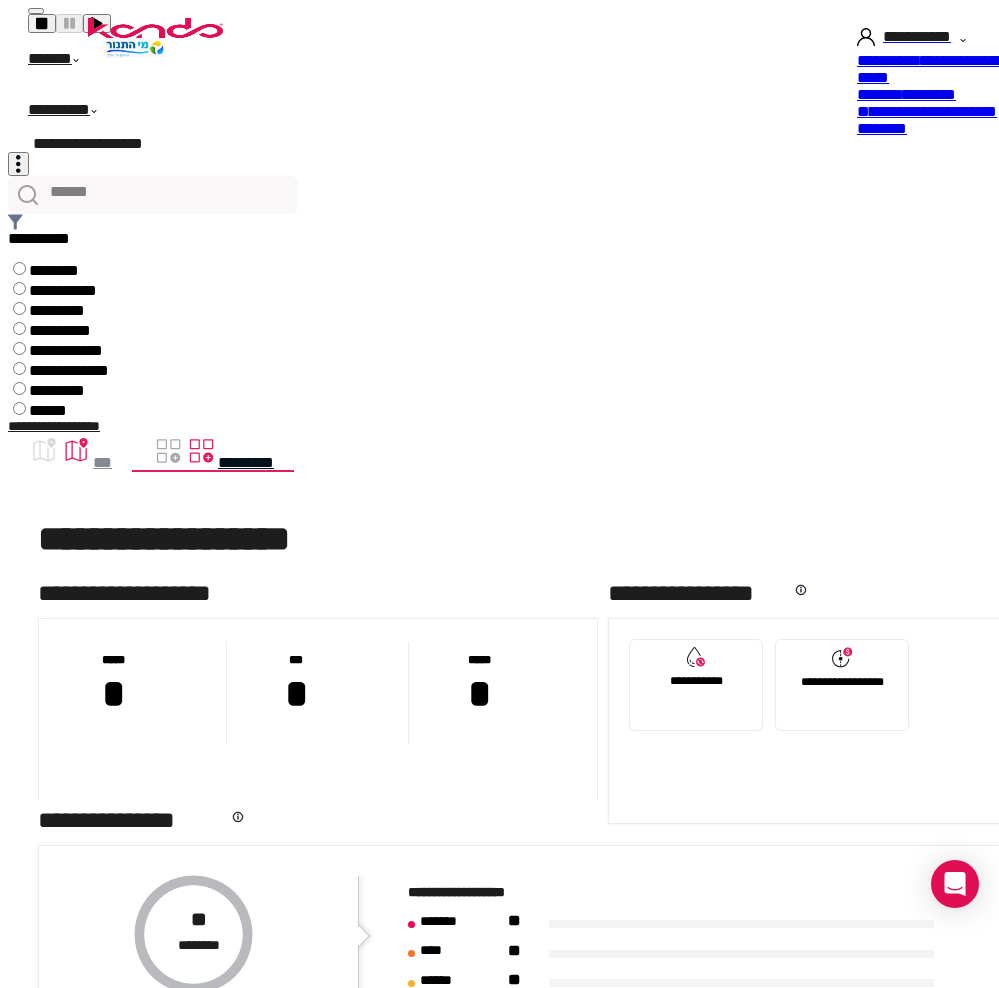 click on "*****" at bounding box center (885, 111) 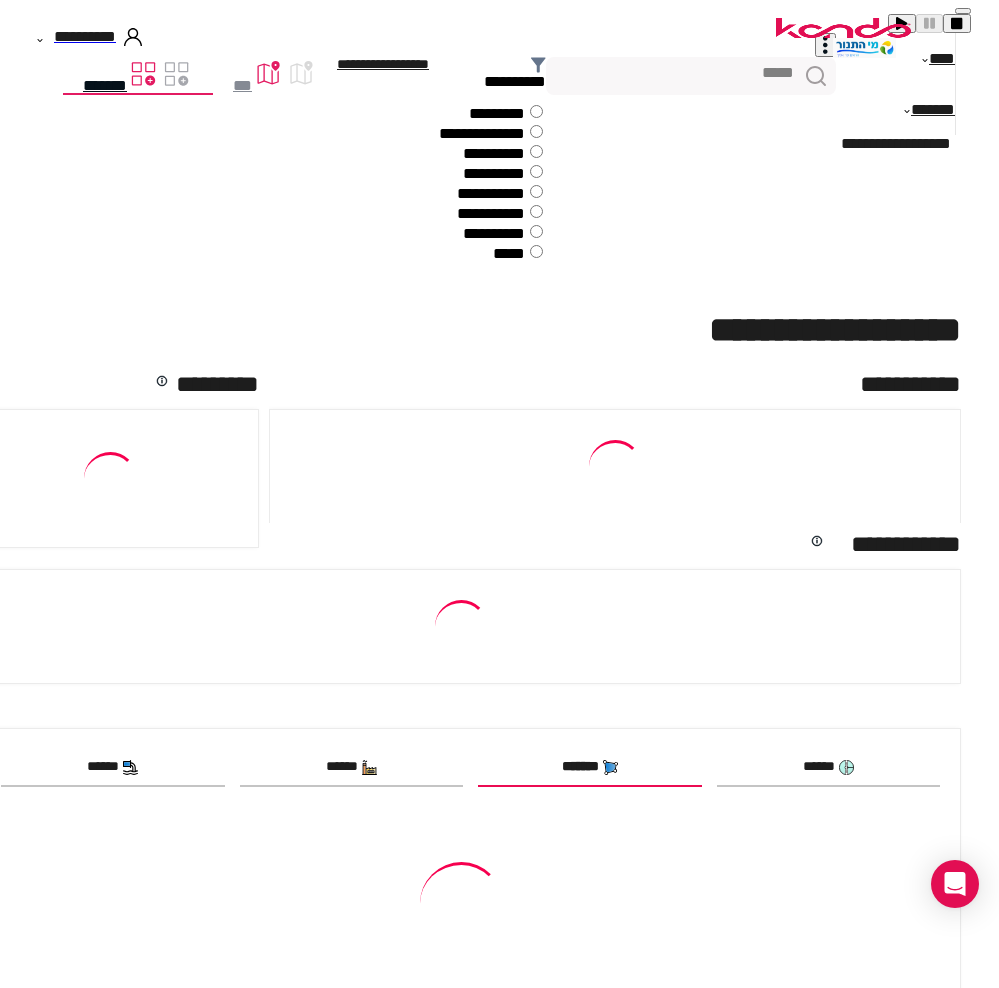 scroll, scrollTop: 0, scrollLeft: 0, axis: both 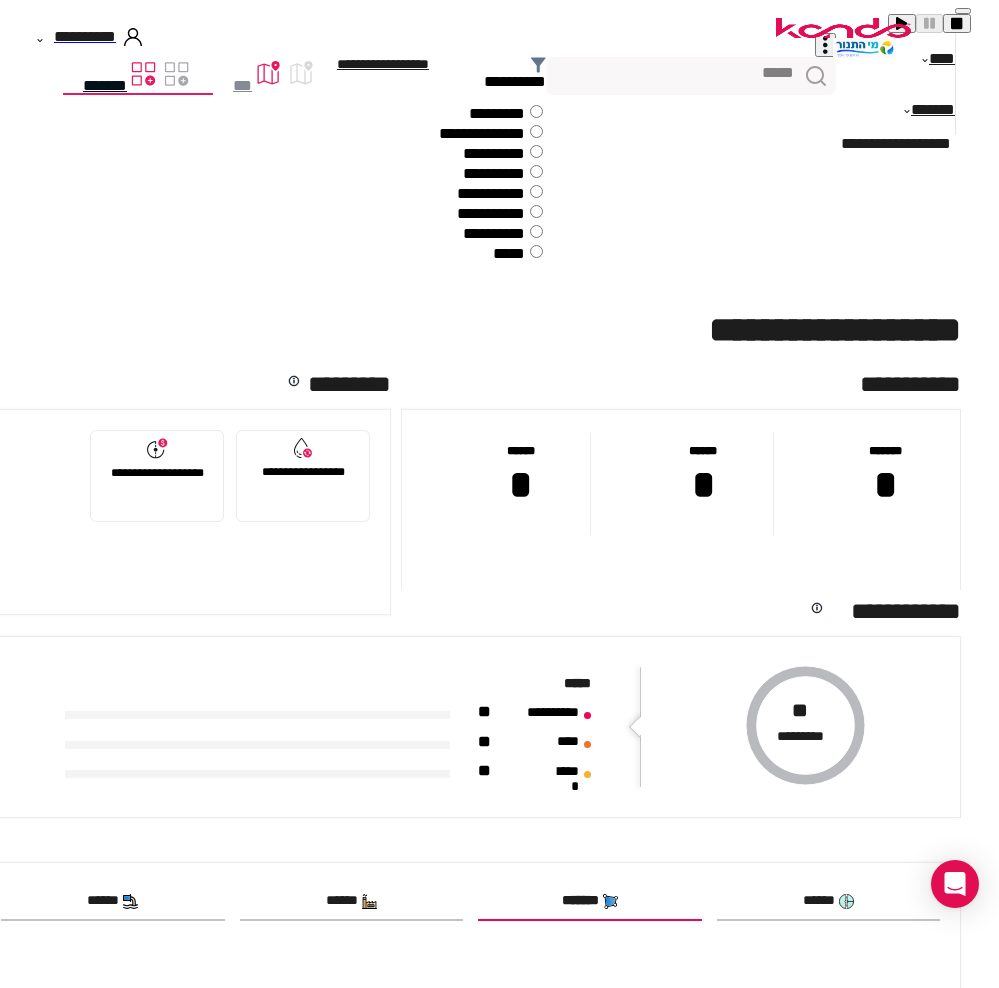 click on "******" at bounding box center (352, 902) 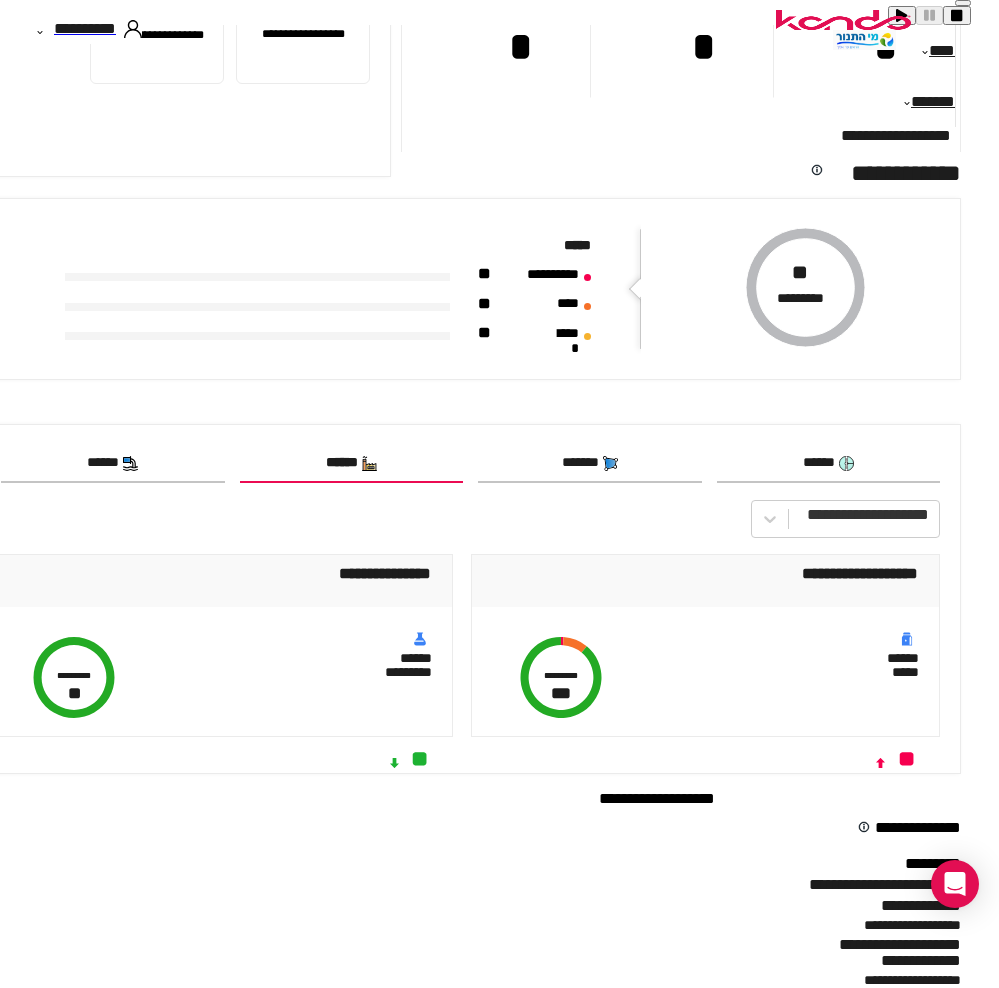 scroll, scrollTop: 500, scrollLeft: 0, axis: vertical 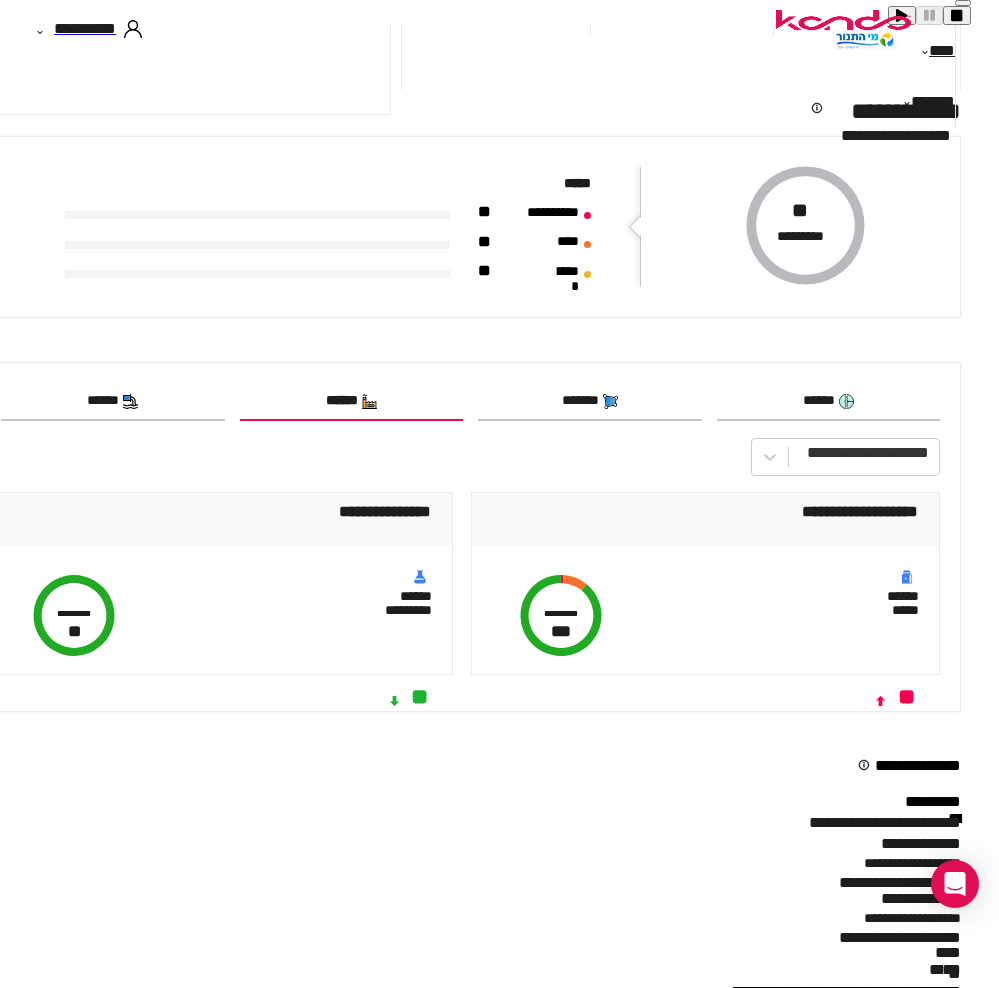 click on "[FIRST] [LAST]" at bounding box center [769, 636] 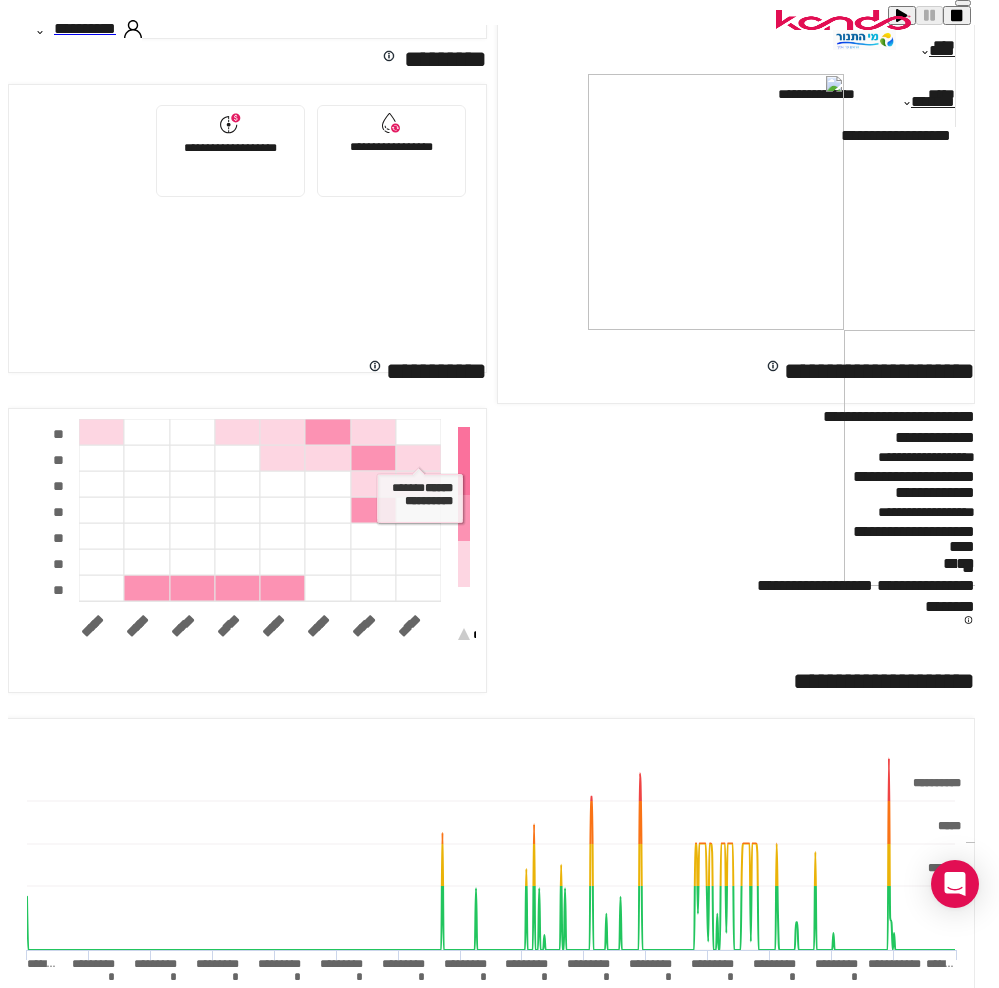 scroll, scrollTop: 500, scrollLeft: 0, axis: vertical 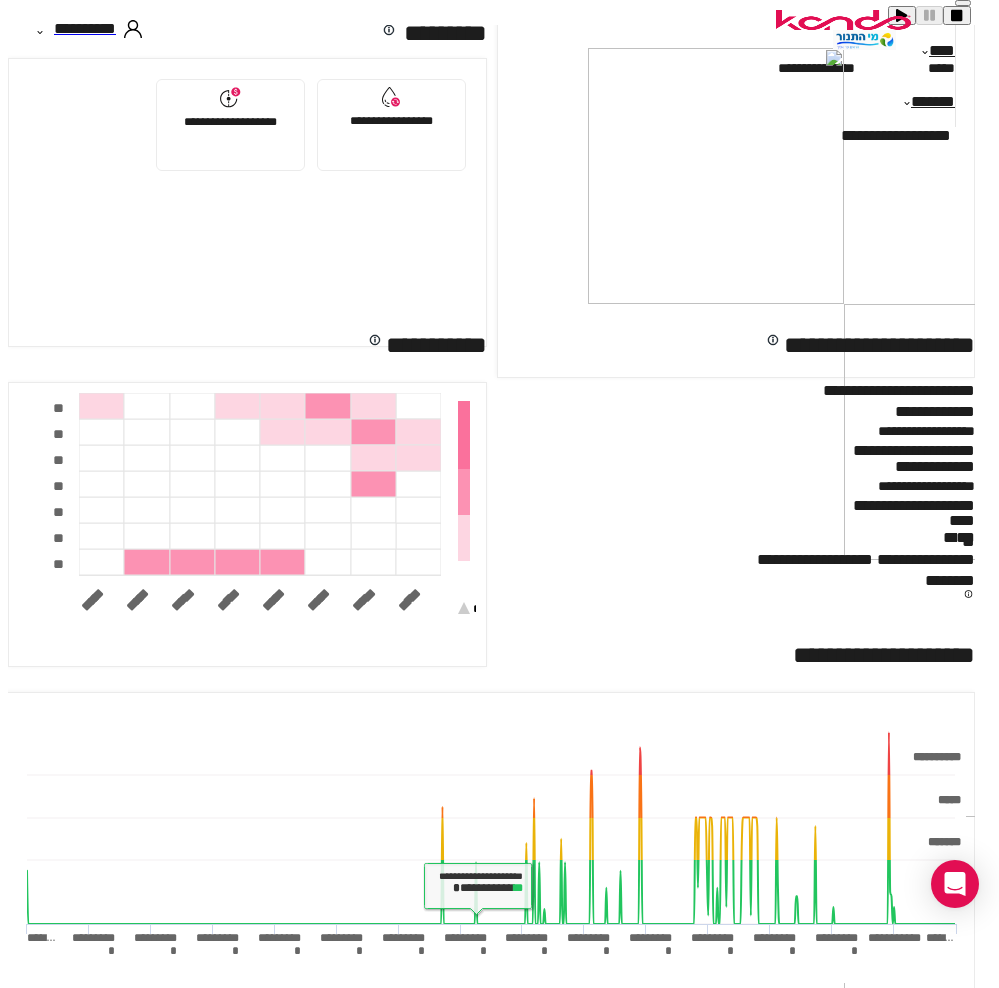 click on "[FIRST] [LAST] [ADDRESS] [CITY] [STATE] [ZIP] [COUNTRY]
[ADDRESS] [CITY] [STATE] [ZIP] [COUNTRY]   [ADDRESS] [CITY] [STATE] [ZIP] [COUNTRY] * [ADDRESS] [CITY] [STATE] [ZIP] [COUNTRY] [ADDRESS] [CITY] [STATE] [ZIP] [COUNTRY] [ZIP] [COUNTRY] [ADDRESS] [CITY] [STATE] [ZIP] [COUNTRY]   [ADDRESS] [CITY] [STATE] [ZIP] [COUNTRY] [ADDRESS] [CITY] [STATE] [ZIP] [COUNTRY] [ZIP] [COUNTRY] [ADDRESS] [CITY] [STATE] [ZIP] [COUNTRY]   [ADDRESS] [CITY] [STATE] [ZIP] [COUNTRY] [ADDRESS] [CITY] [STATE] [ZIP] [COUNTRY] [ZIP] [COUNTRY] [ADDRESS] [CITY] [STATE] [ZIP] [COUNTRY]   [ADDRESS] [CITY] [STATE] [ZIP] [COUNTRY] [ADDRESS] [CITY] [STATE] [ZIP] [COUNTRY] [ZIP] [COUNTRY] [ADDRESS] [CITY] [STATE] [ZIP] [COUNTRY]   [ADDRESS] [CITY] [STATE] [ZIP] [COUNTRY]" at bounding box center [736, 482] 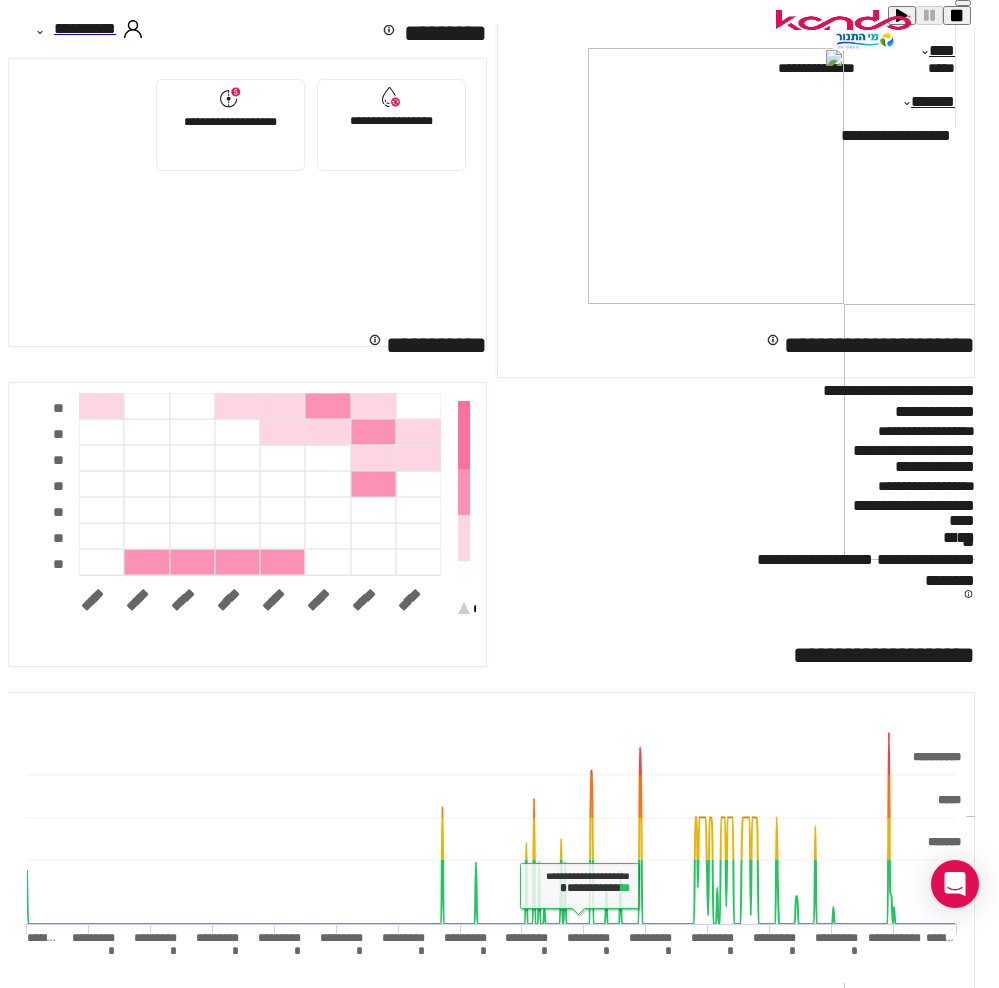 click on "**********" at bounding box center (491, 660) 